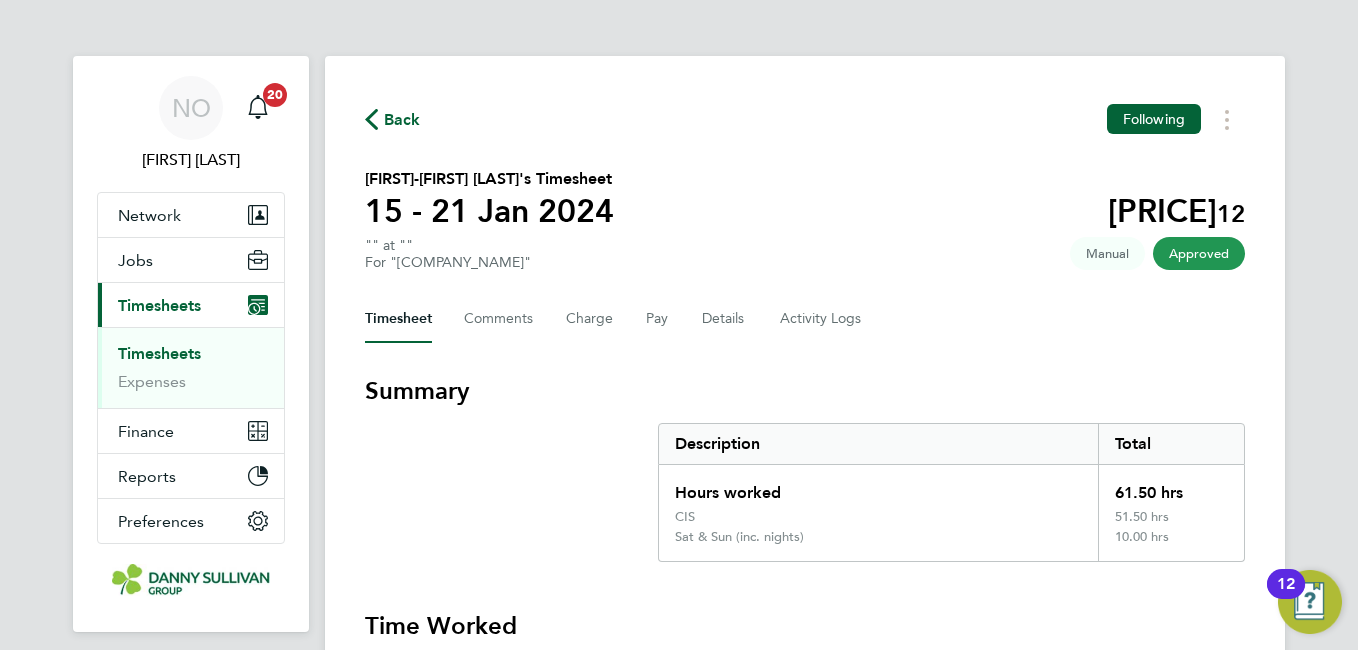 scroll, scrollTop: 0, scrollLeft: 0, axis: both 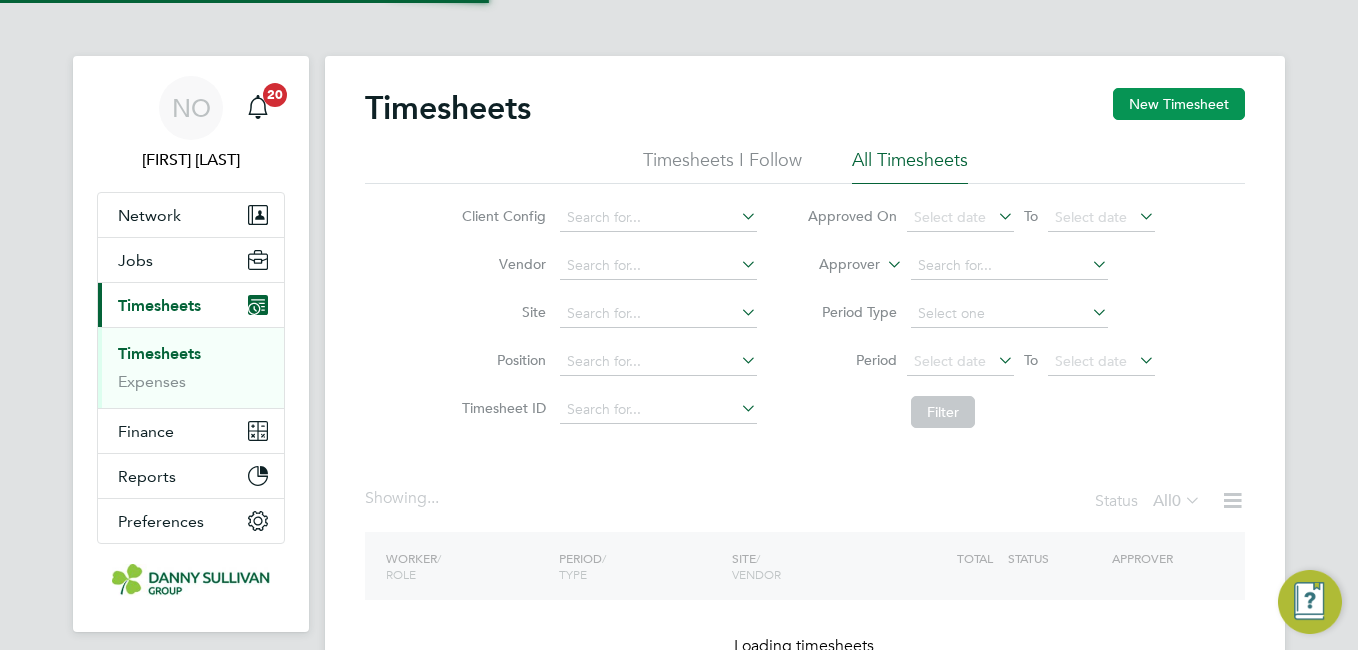 click on "New Timesheet" 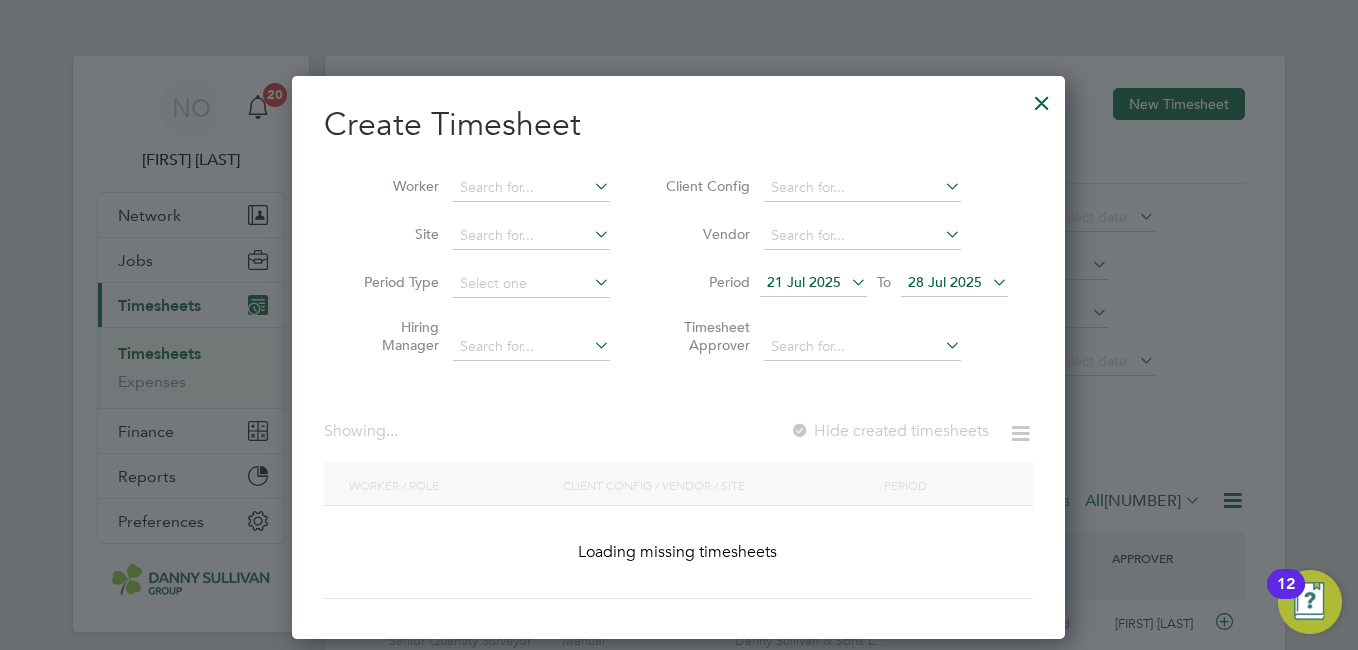 scroll, scrollTop: 10, scrollLeft: 10, axis: both 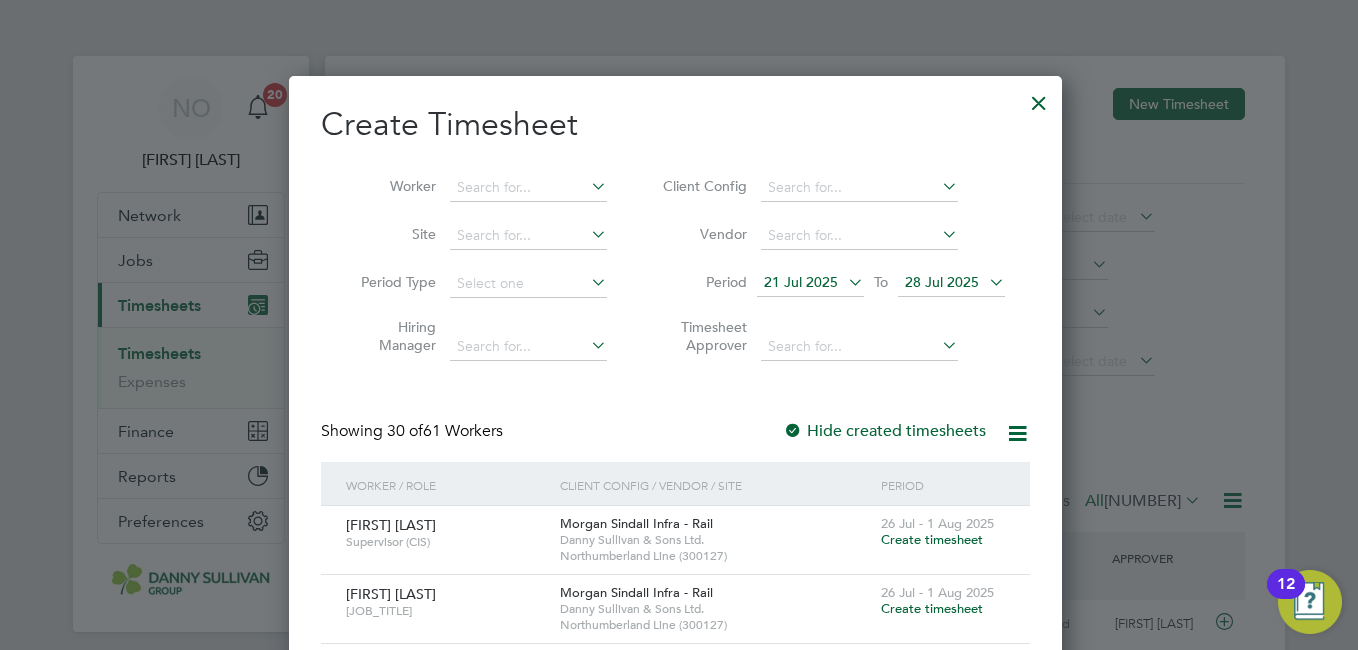 click at bounding box center (1039, 98) 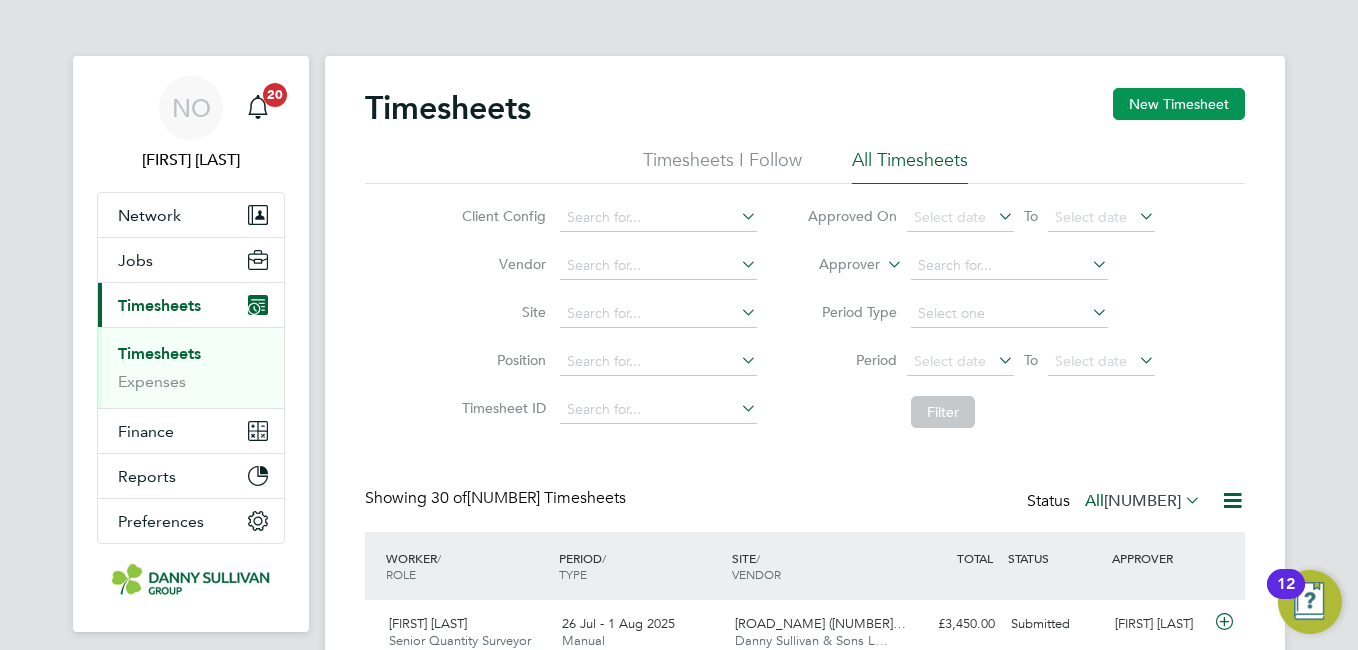 click on "New Timesheet" 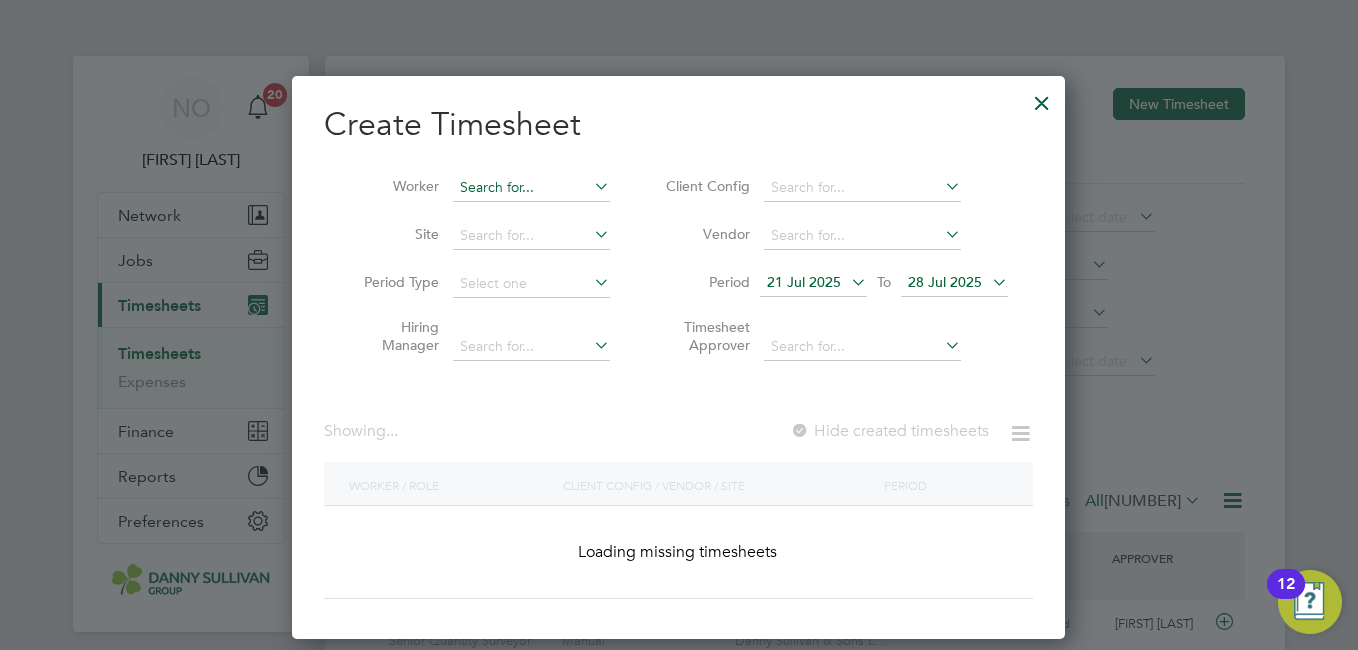 click at bounding box center (531, 188) 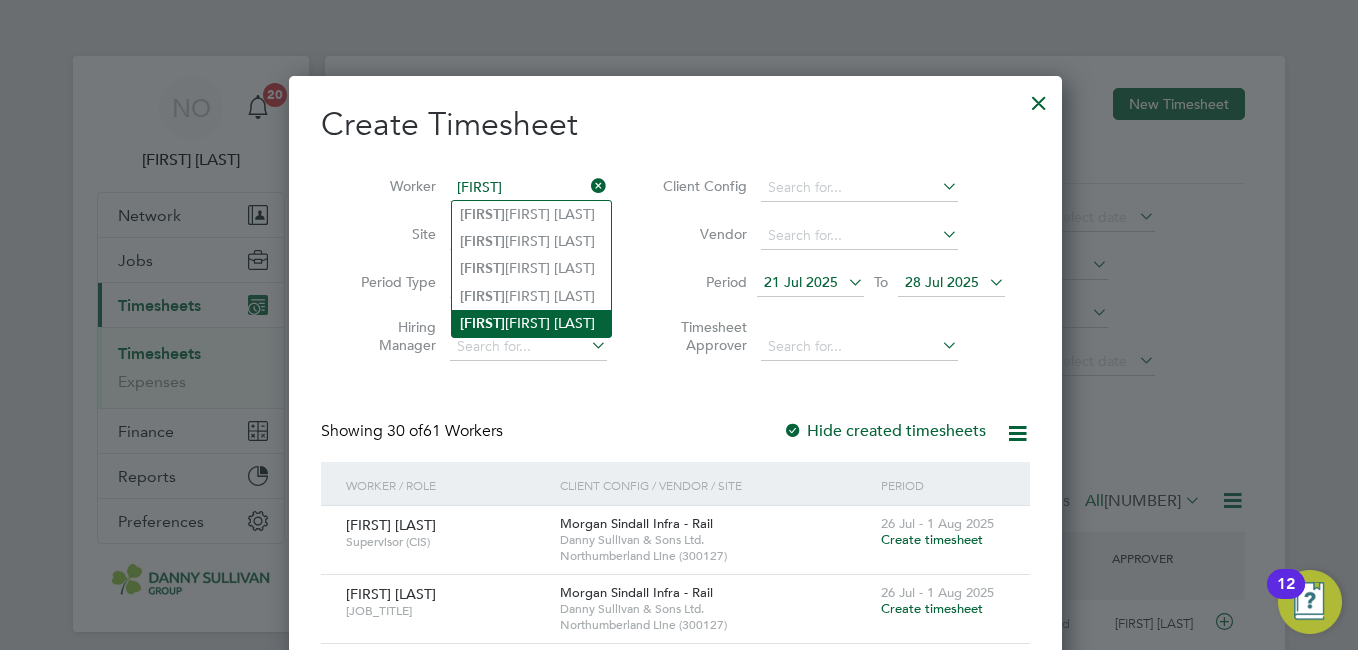click on "[FIRST] [FIRST] [LAST]" 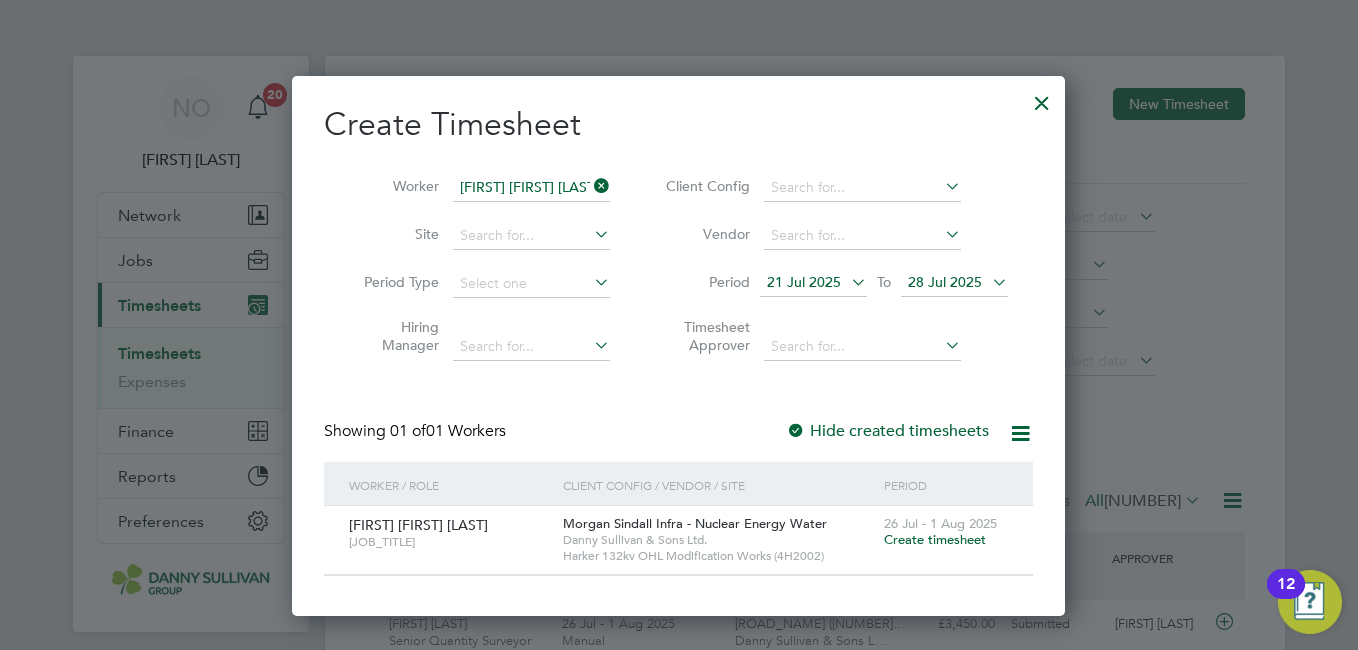 click on "Create timesheet" at bounding box center [935, 539] 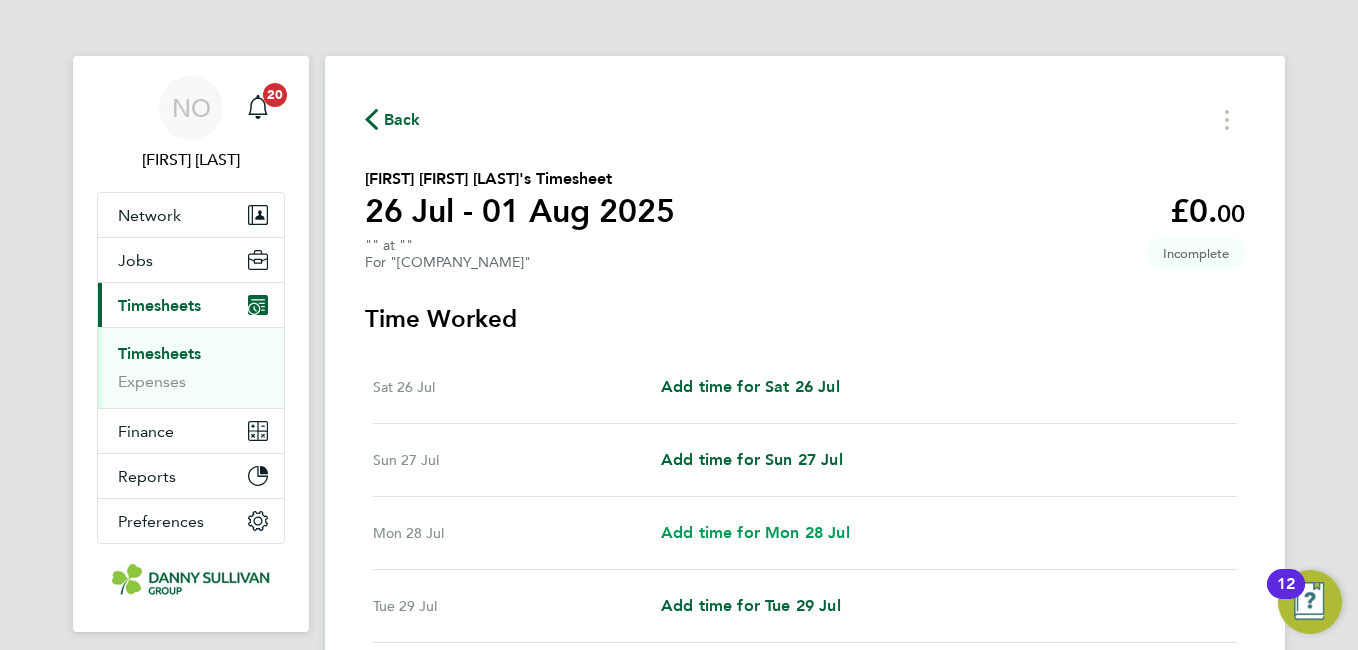click on "Add time for Mon 28 Jul" at bounding box center (755, 532) 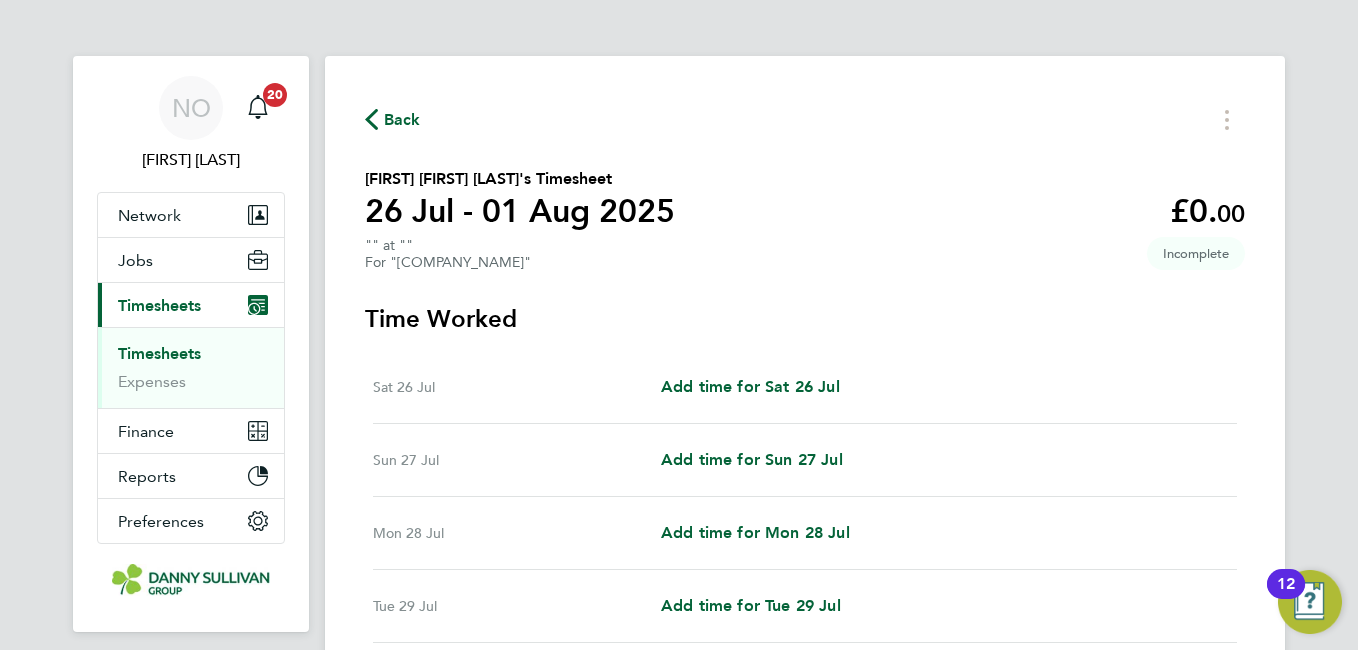 select on "30" 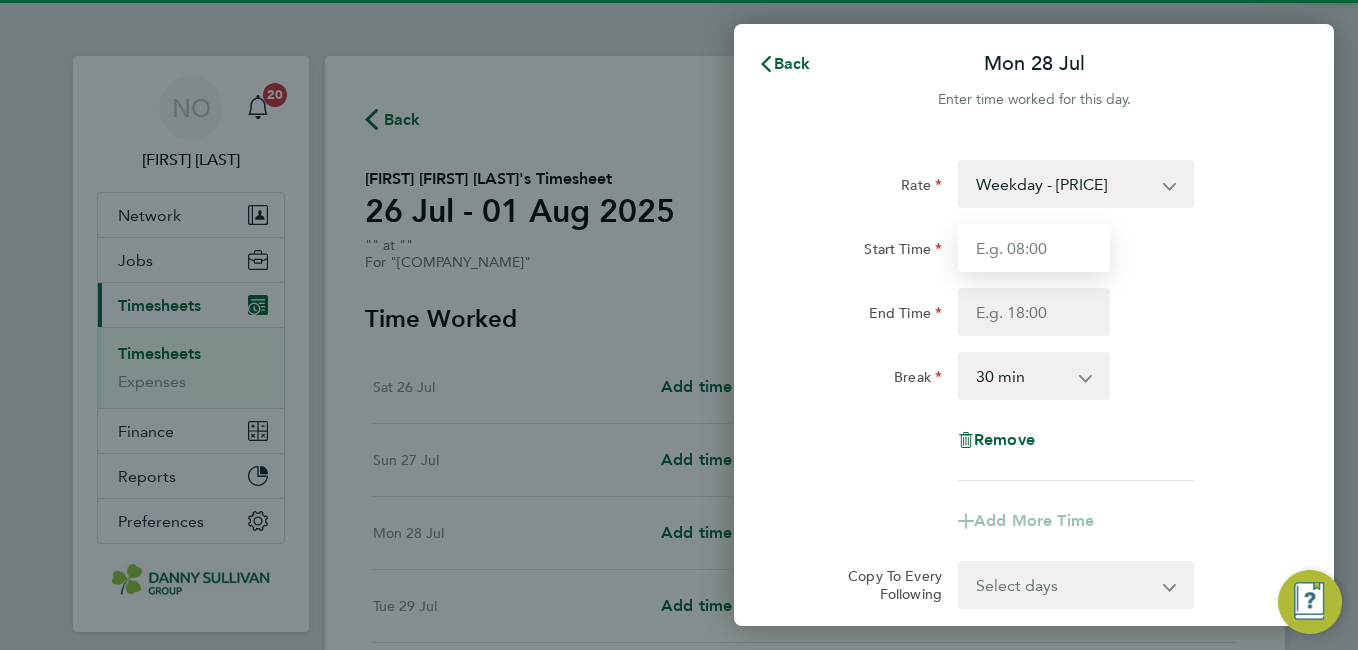 click on "Start Time" at bounding box center [1034, 248] 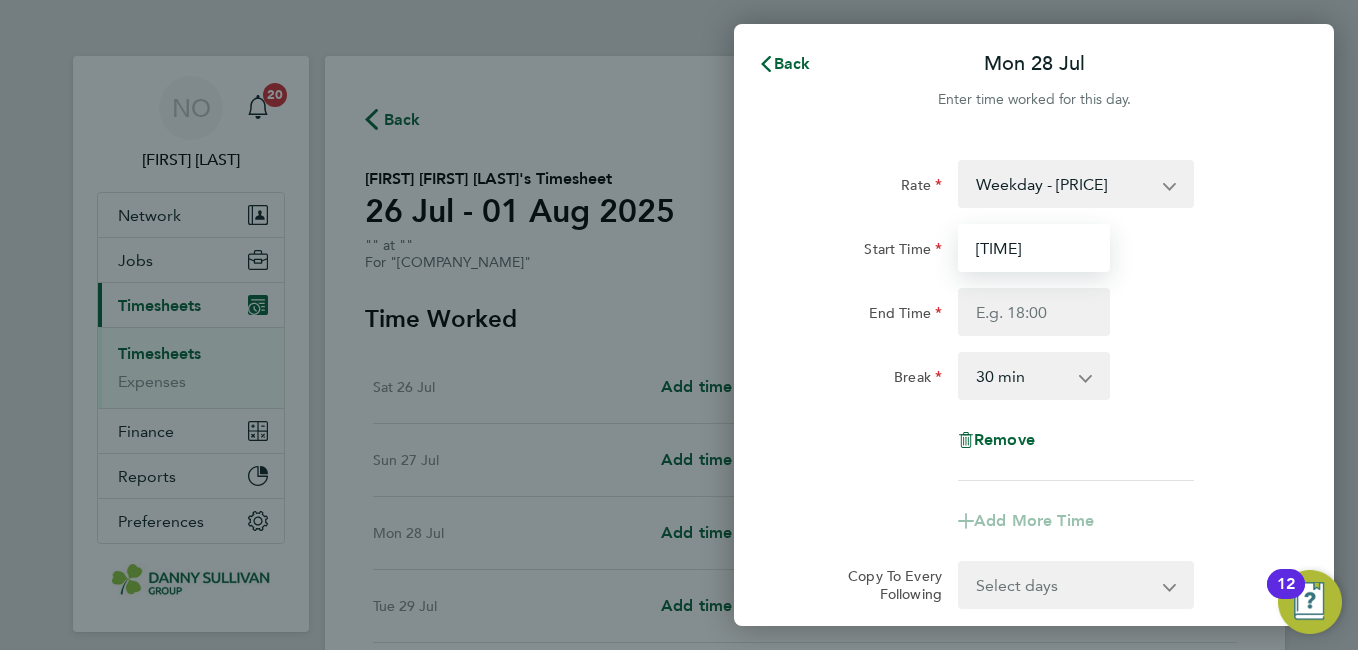 type on "[TIME]" 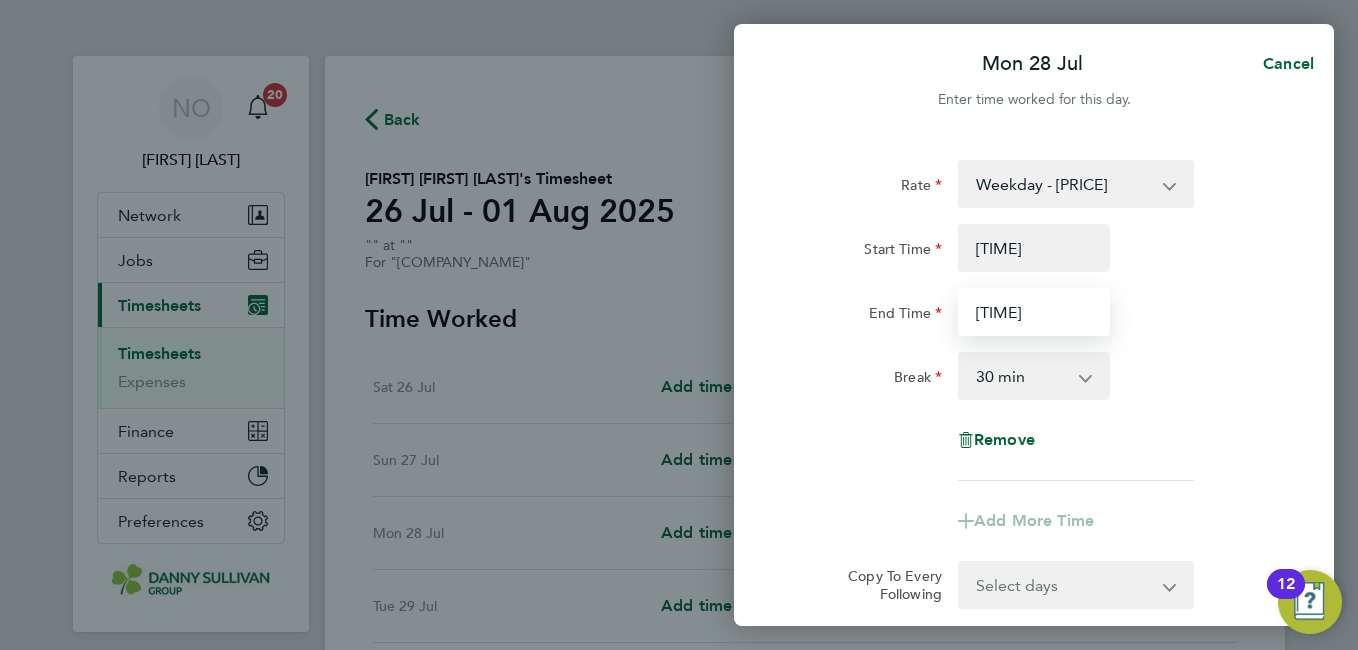 click on "[TIME]" at bounding box center [1034, 312] 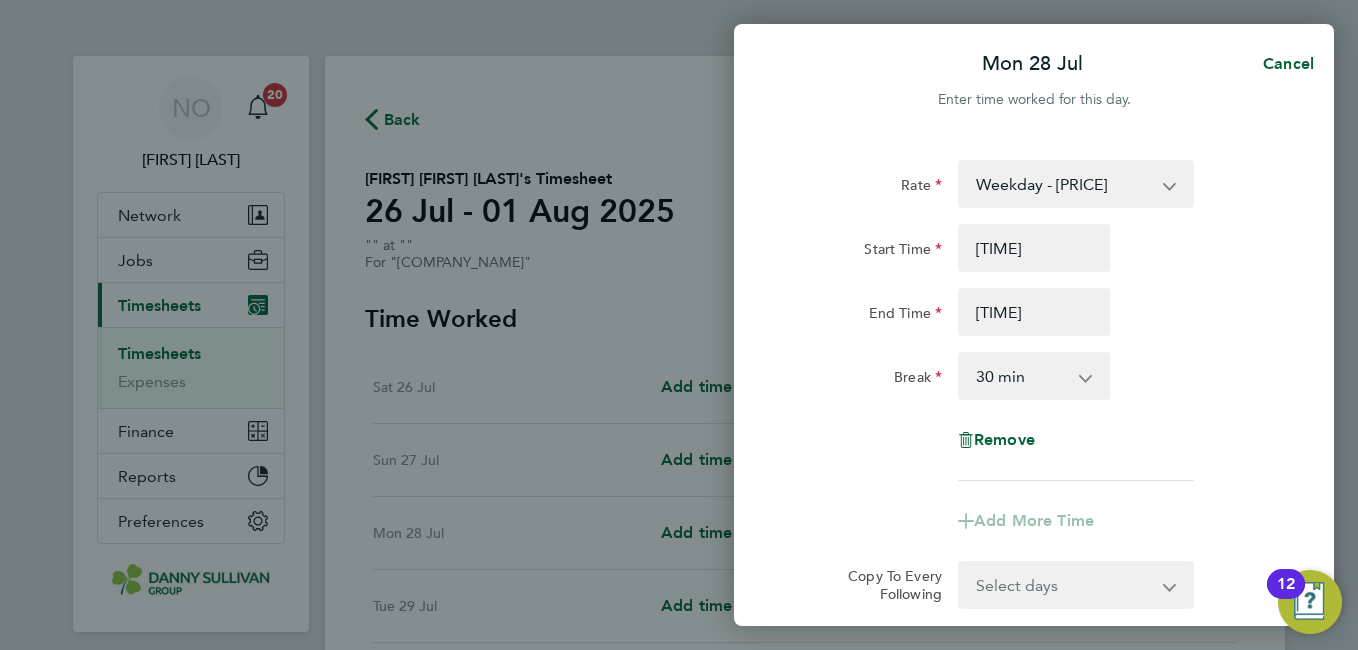 click 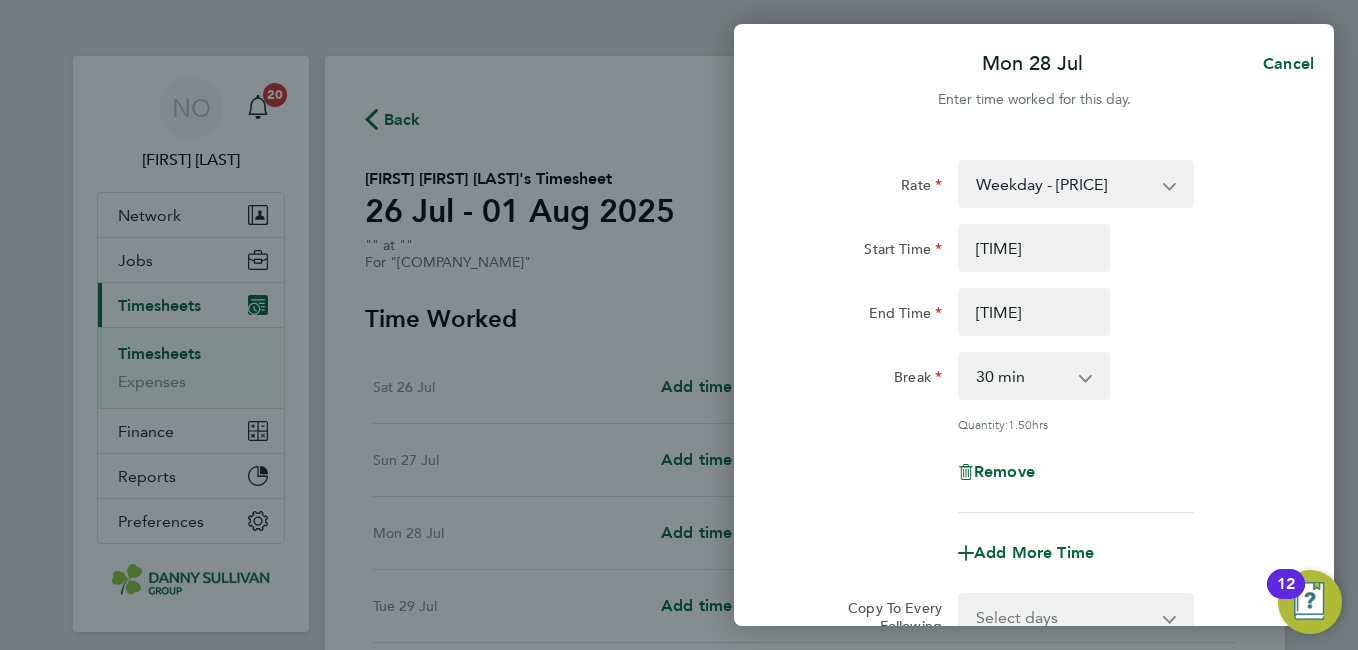 click on "0 min   15 min   30 min   45 min   60 min   75 min   90 min" at bounding box center (1022, 376) 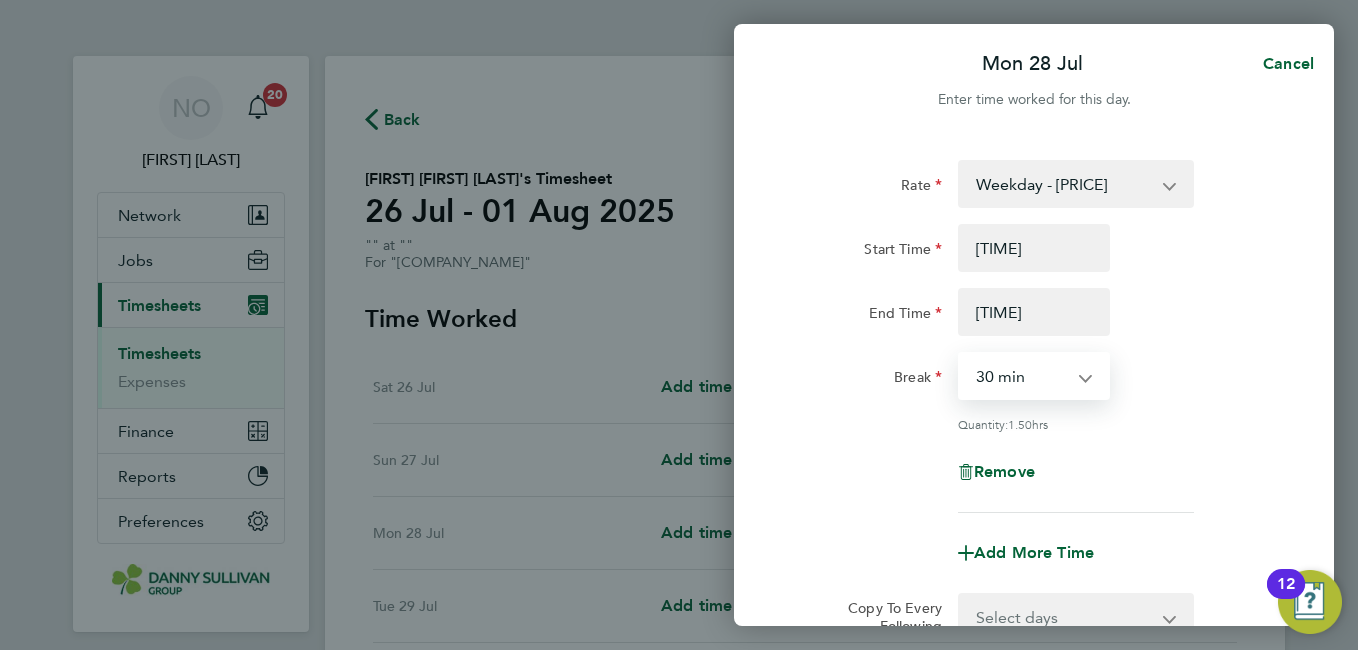 select on "0" 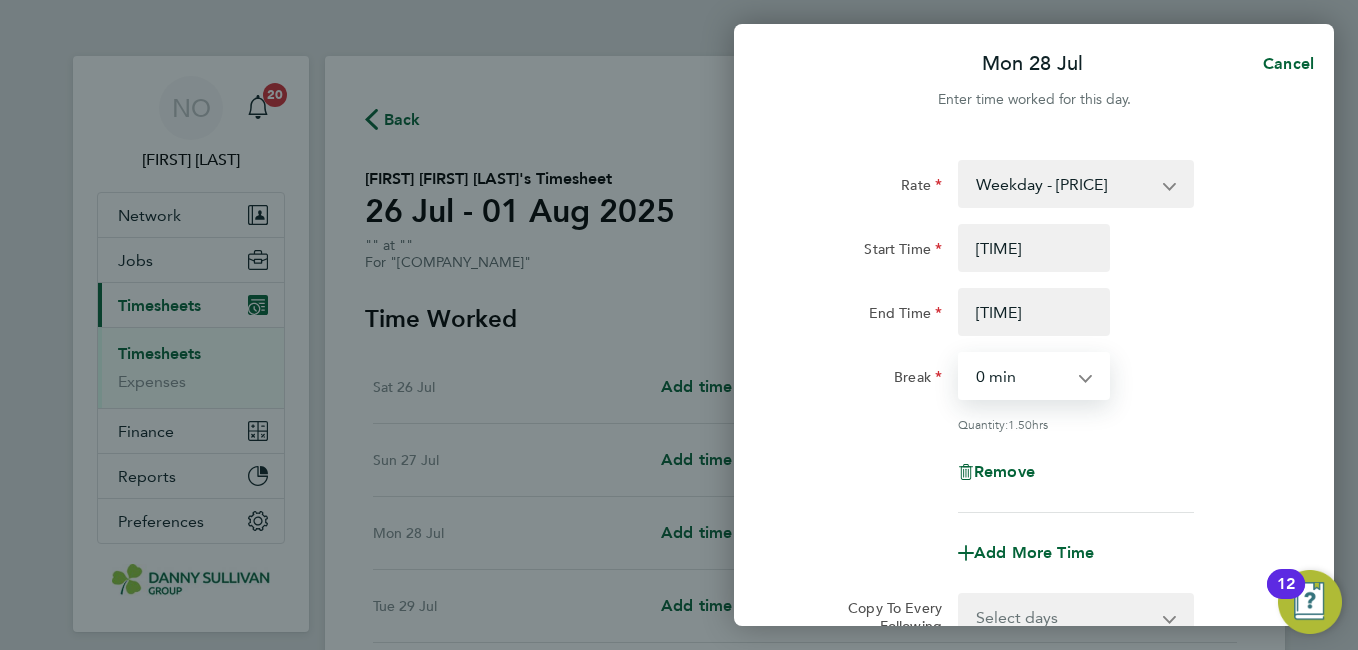 click on "0 min   15 min   30 min   45 min   60 min   75 min   90 min" at bounding box center (1022, 376) 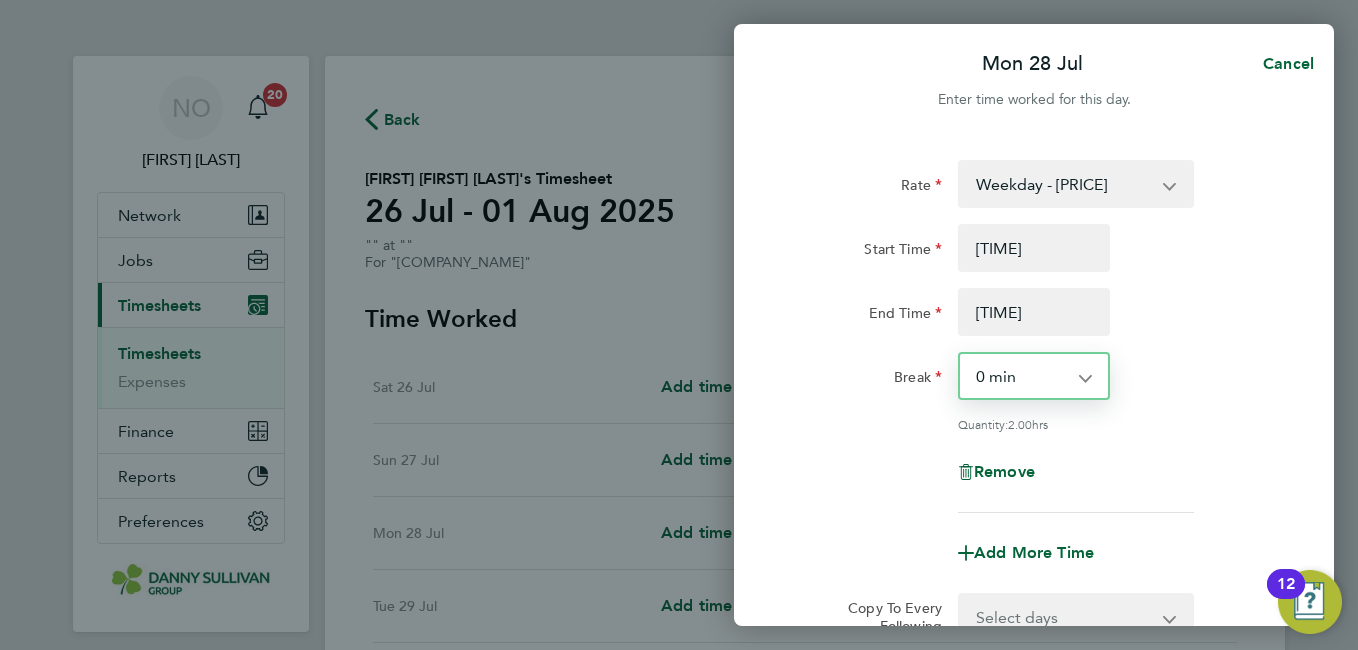 click on "Start Time [TIME]" 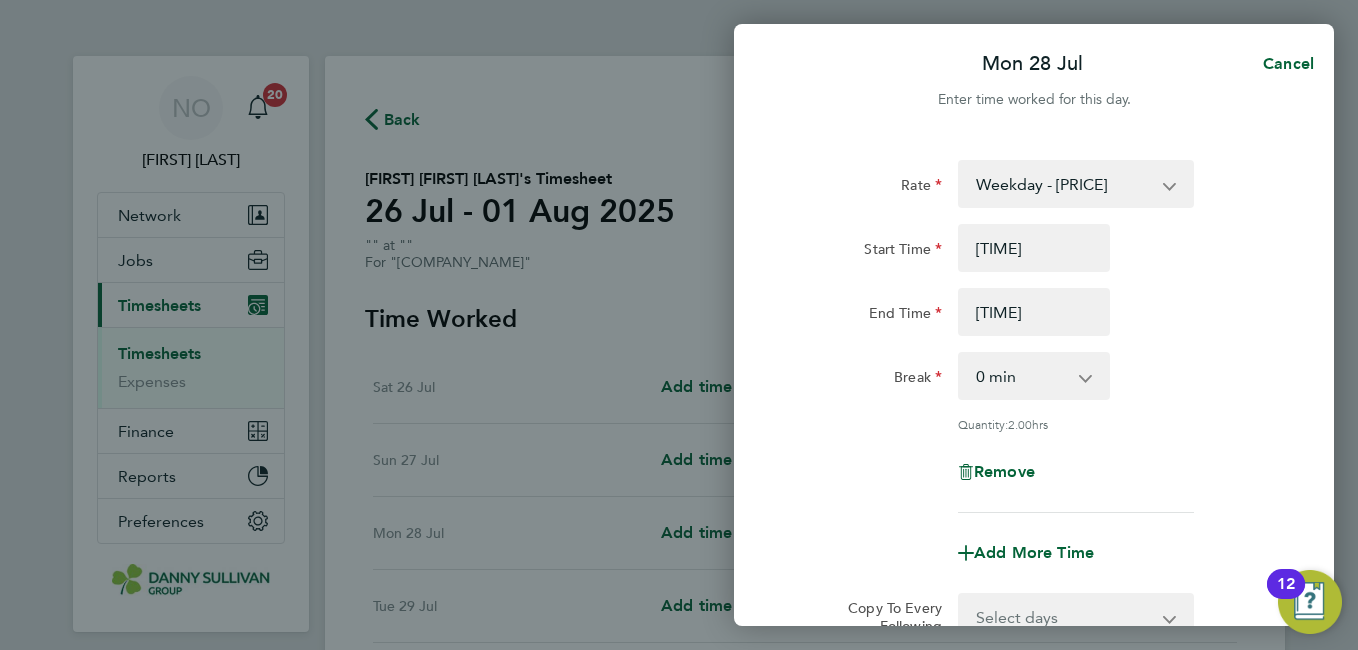 click on "End Time [TIME]" 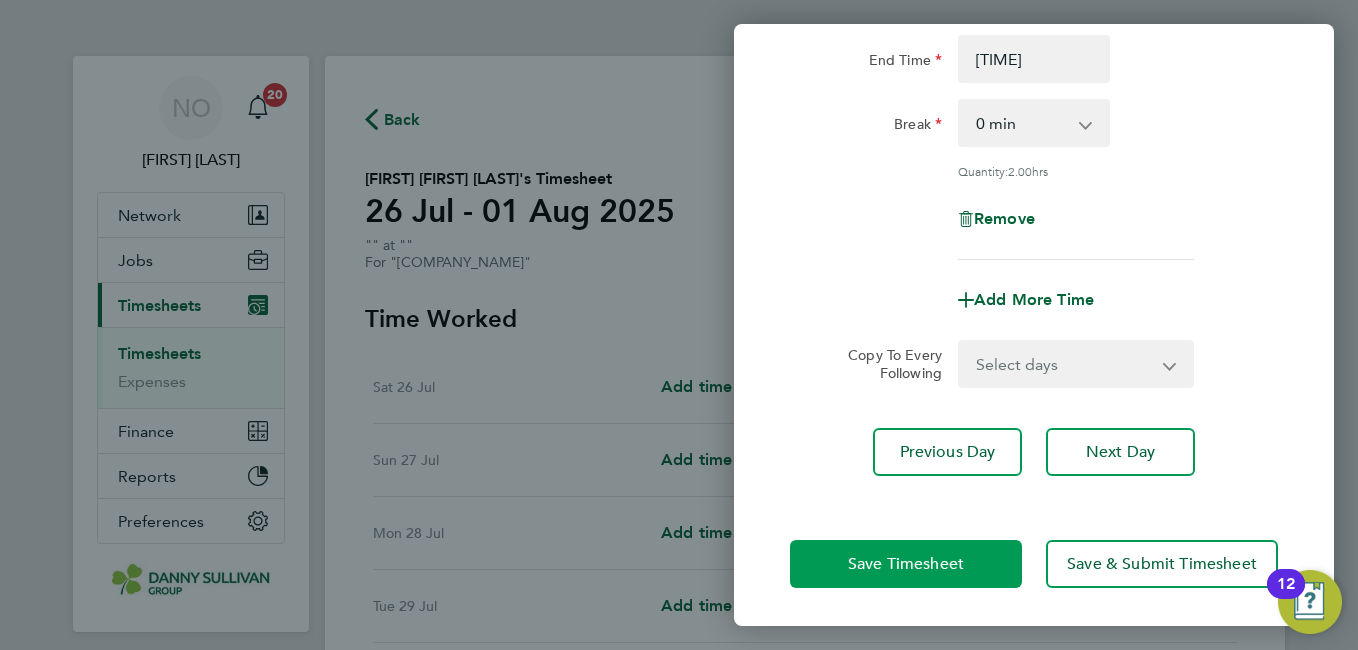 click on "Save Timesheet" 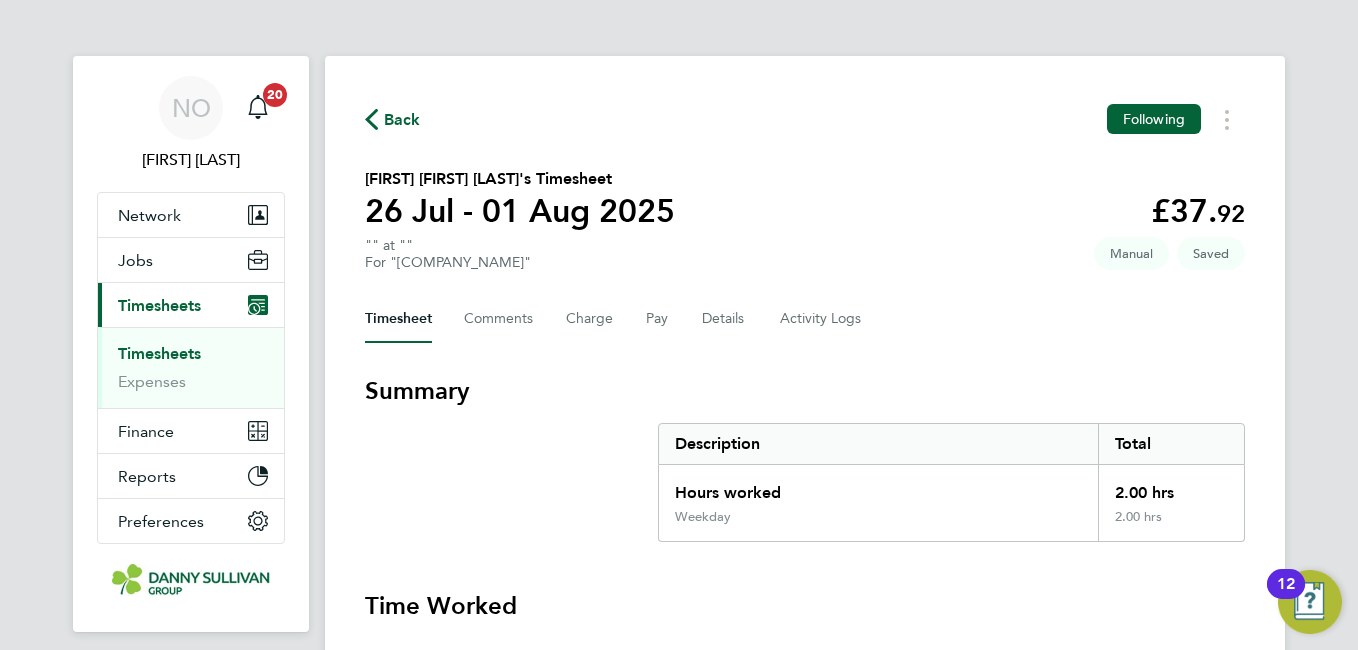 type 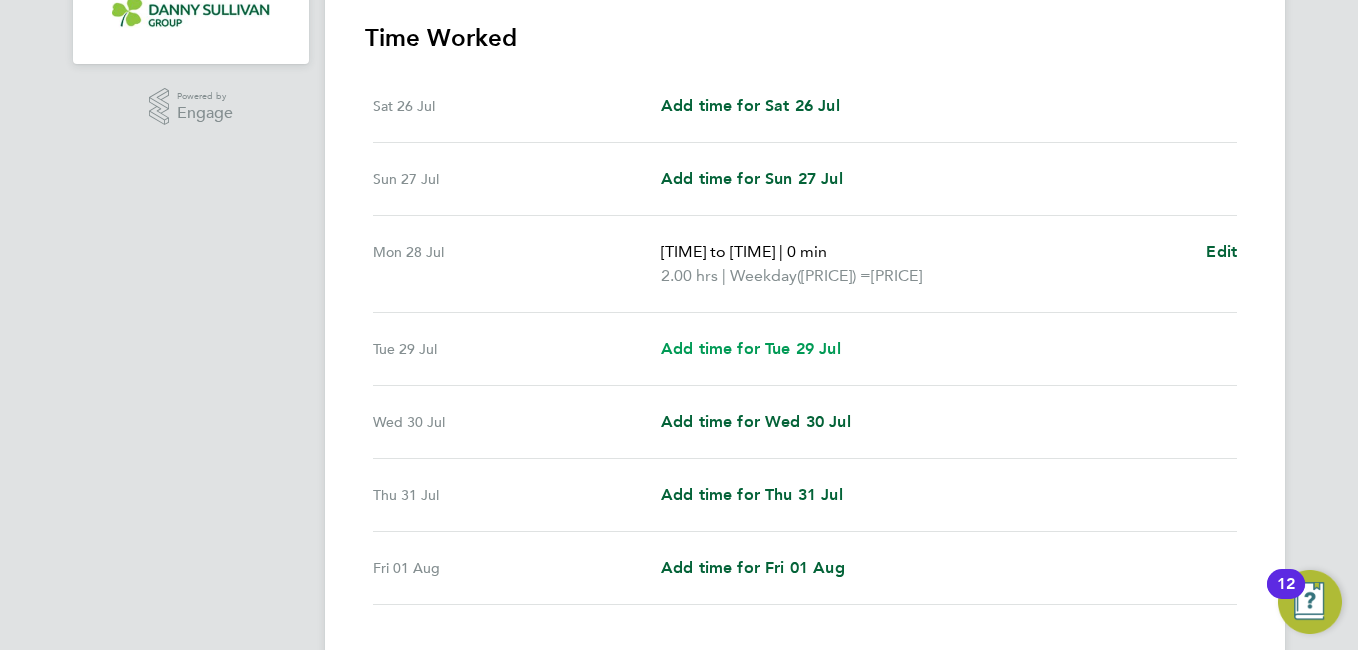 click on "Add time for Tue 29 Jul" at bounding box center (751, 348) 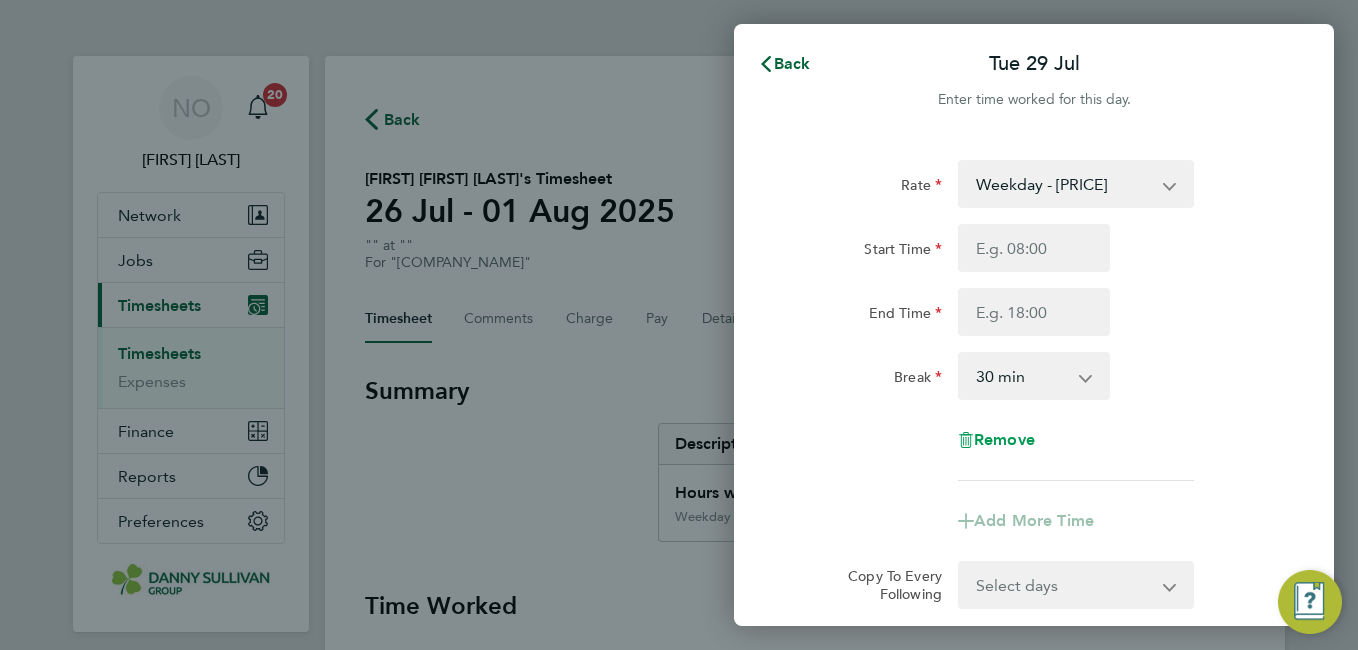 click on "Remove" 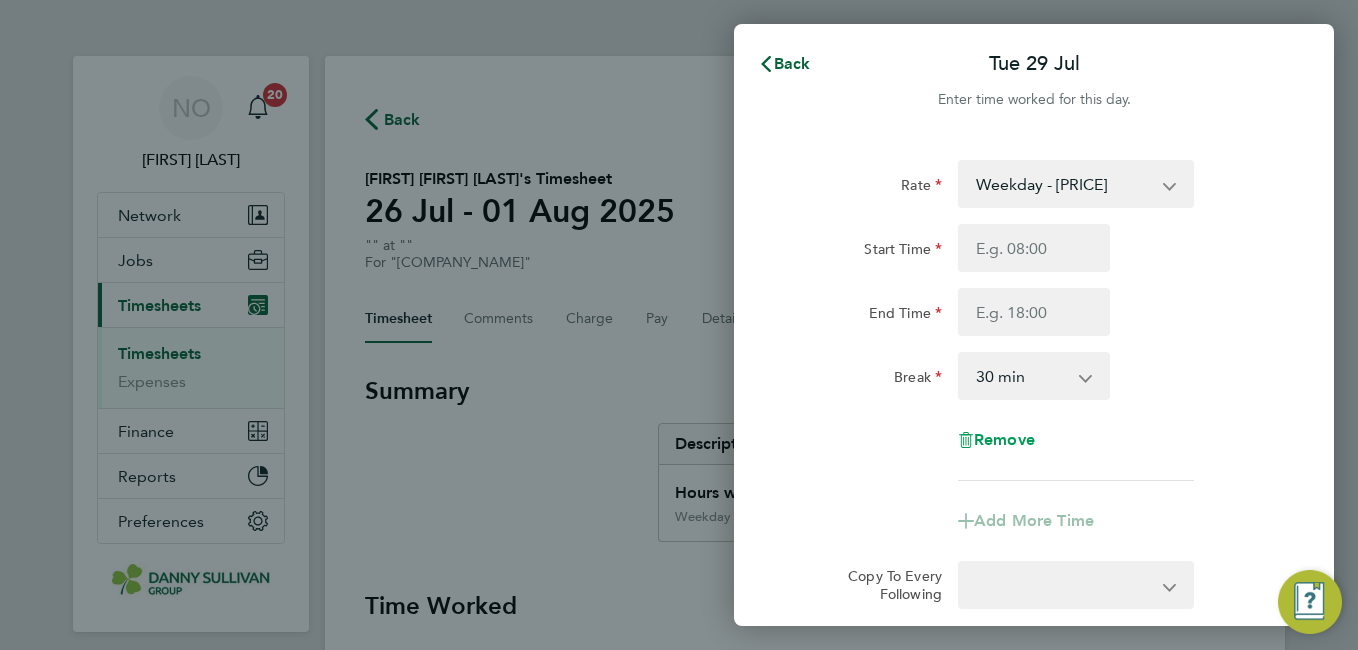 select on "null" 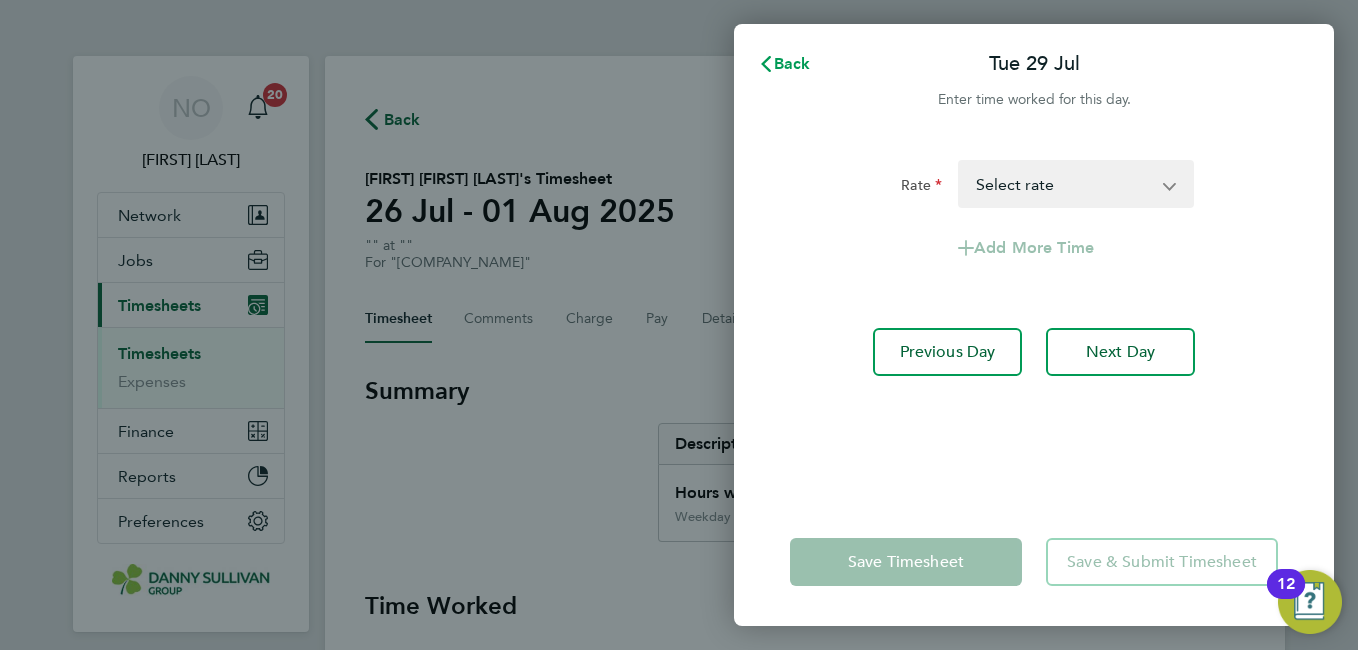 click on "Back" 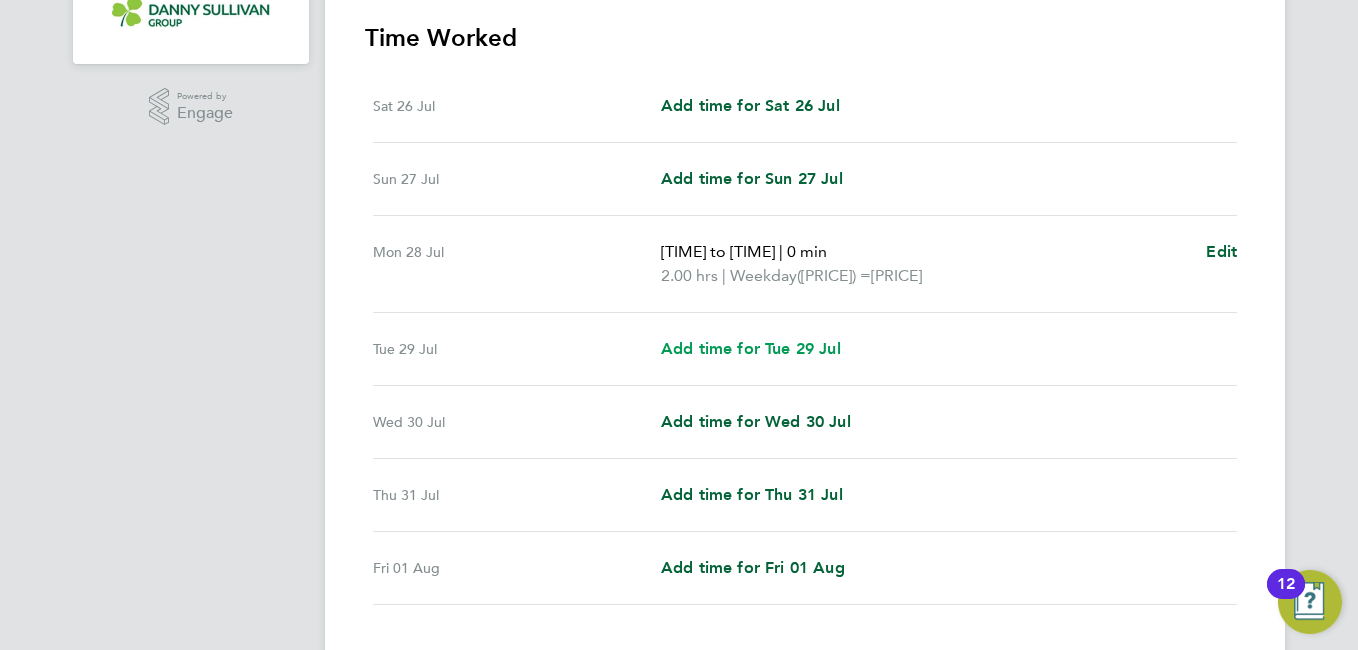 click on "Add time for Tue 29 Jul" at bounding box center [751, 348] 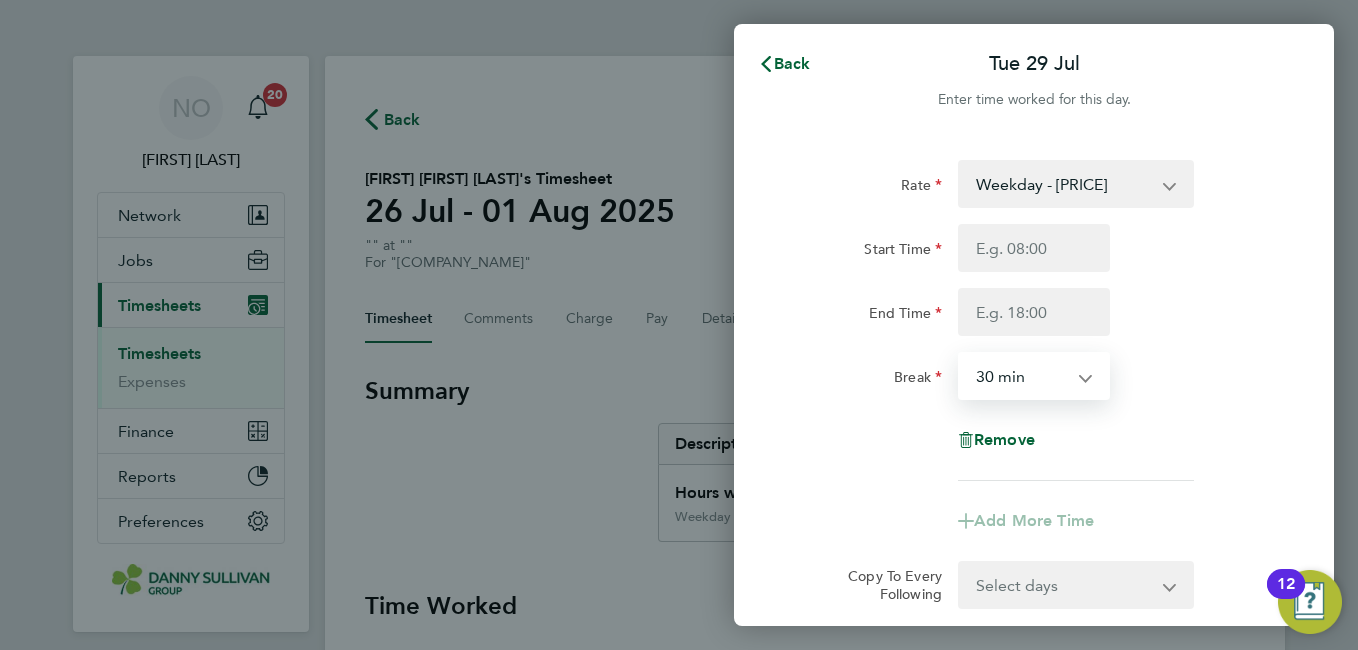 click on "0 min   15 min   30 min   45 min   60 min   75 min   90 min" at bounding box center (1022, 376) 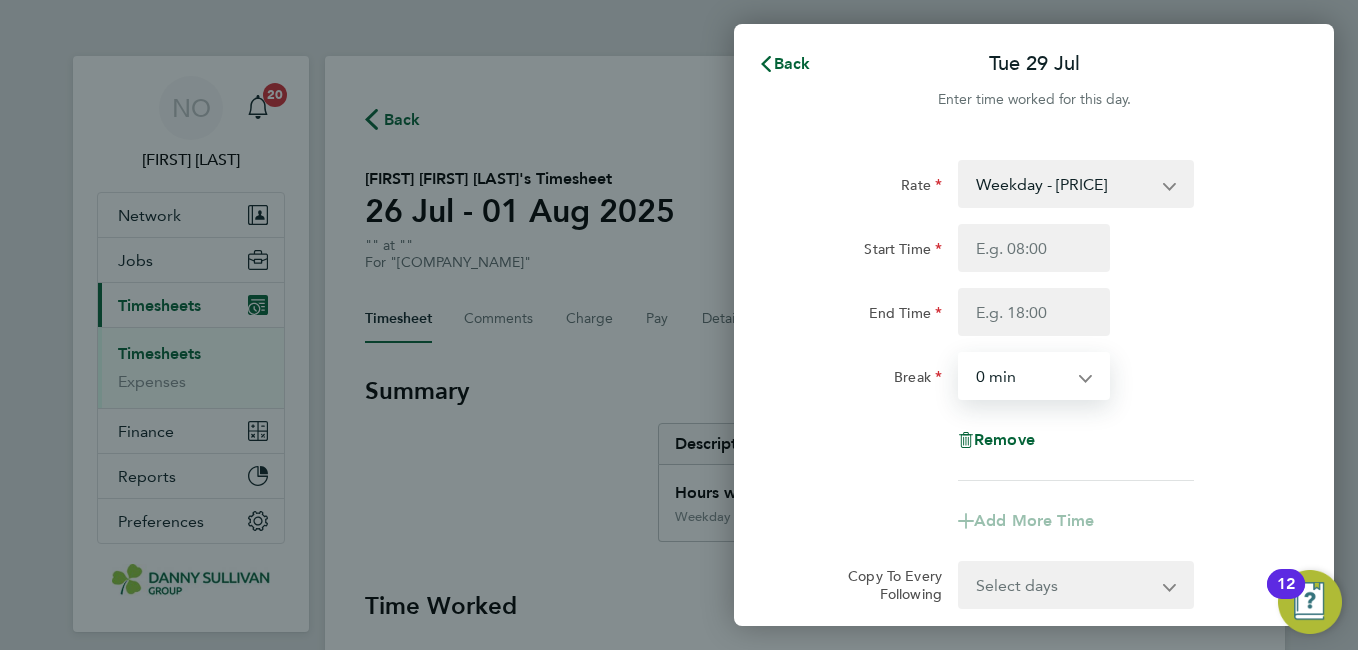 click on "0 min   15 min   30 min   45 min   60 min   75 min   90 min" at bounding box center [1022, 376] 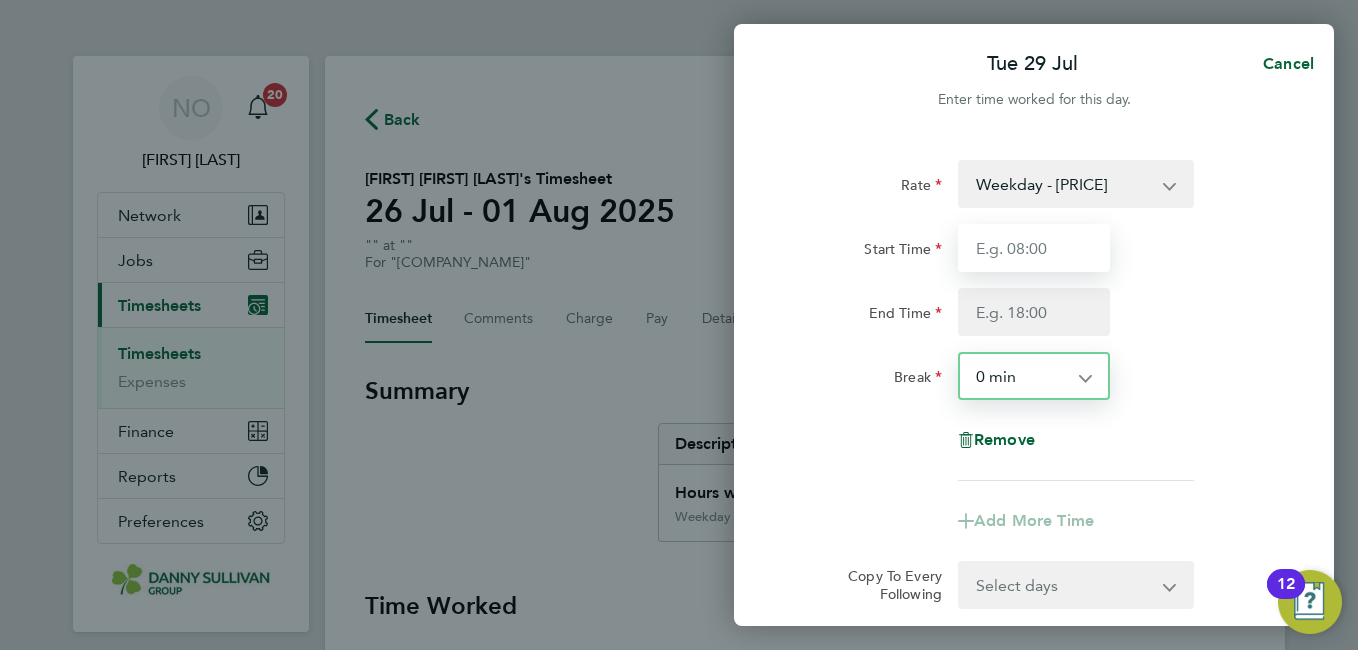click on "Start Time" at bounding box center [1034, 248] 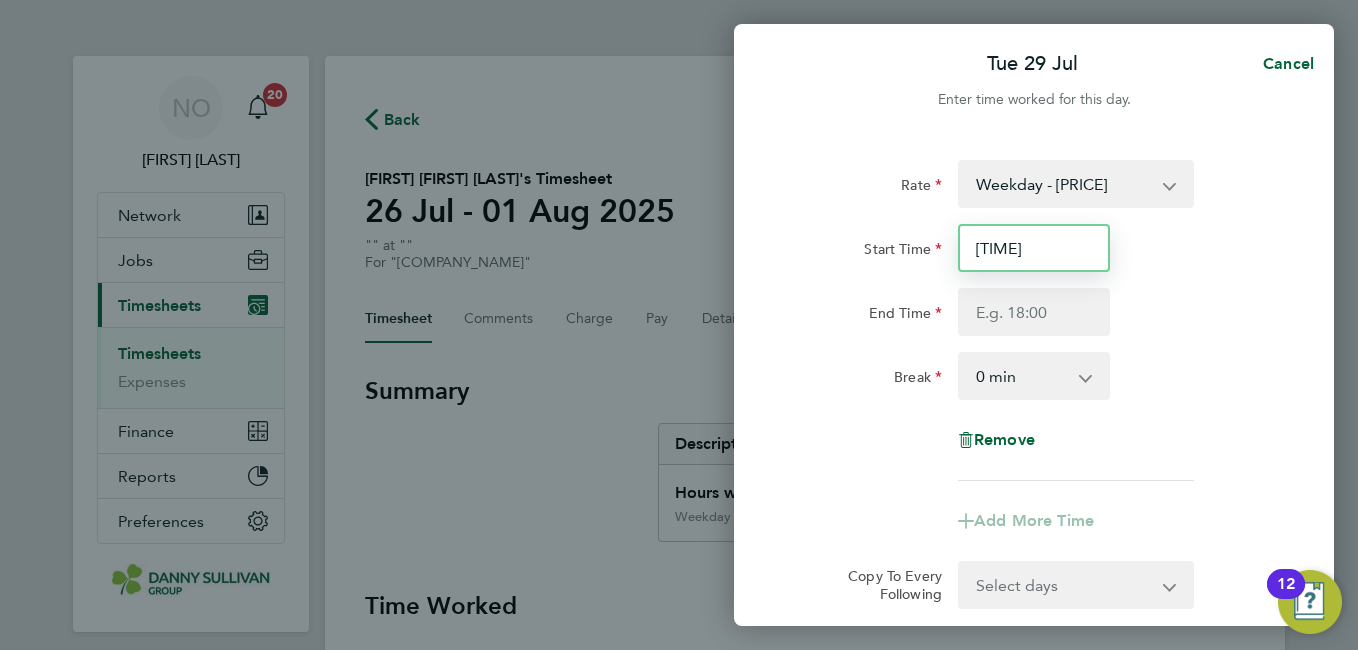 click on "[TIME]" at bounding box center (1034, 248) 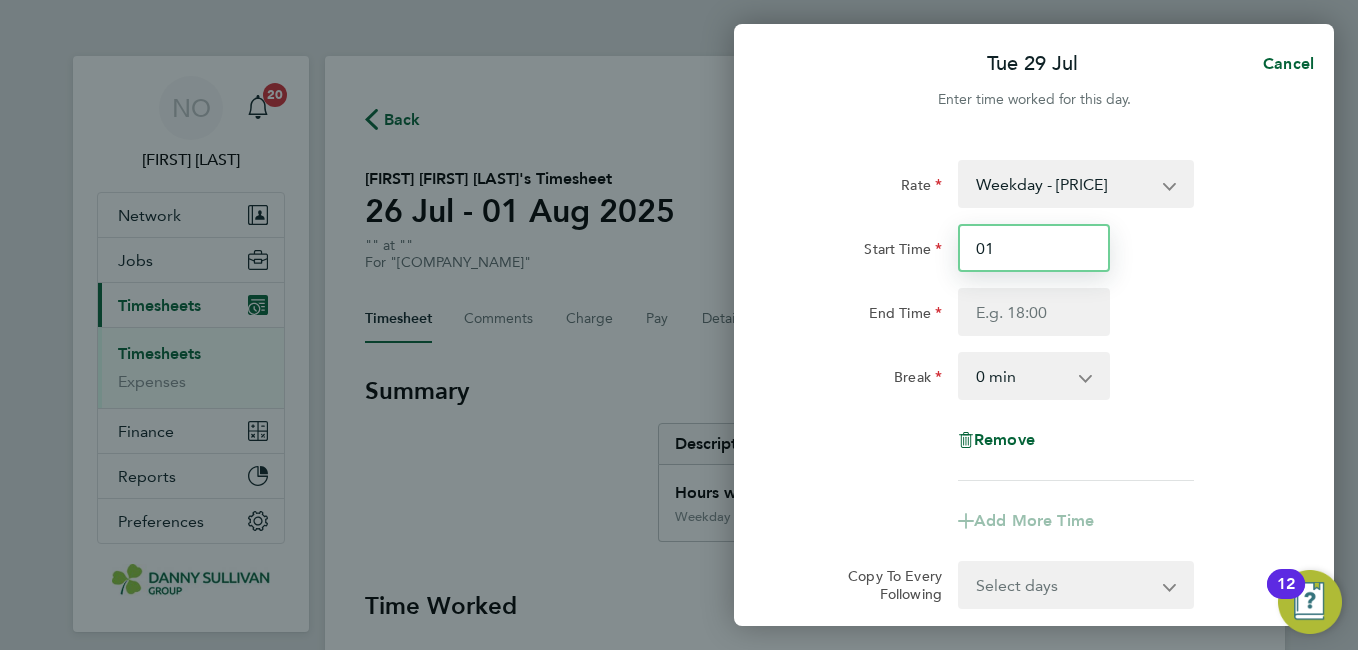 type on "0" 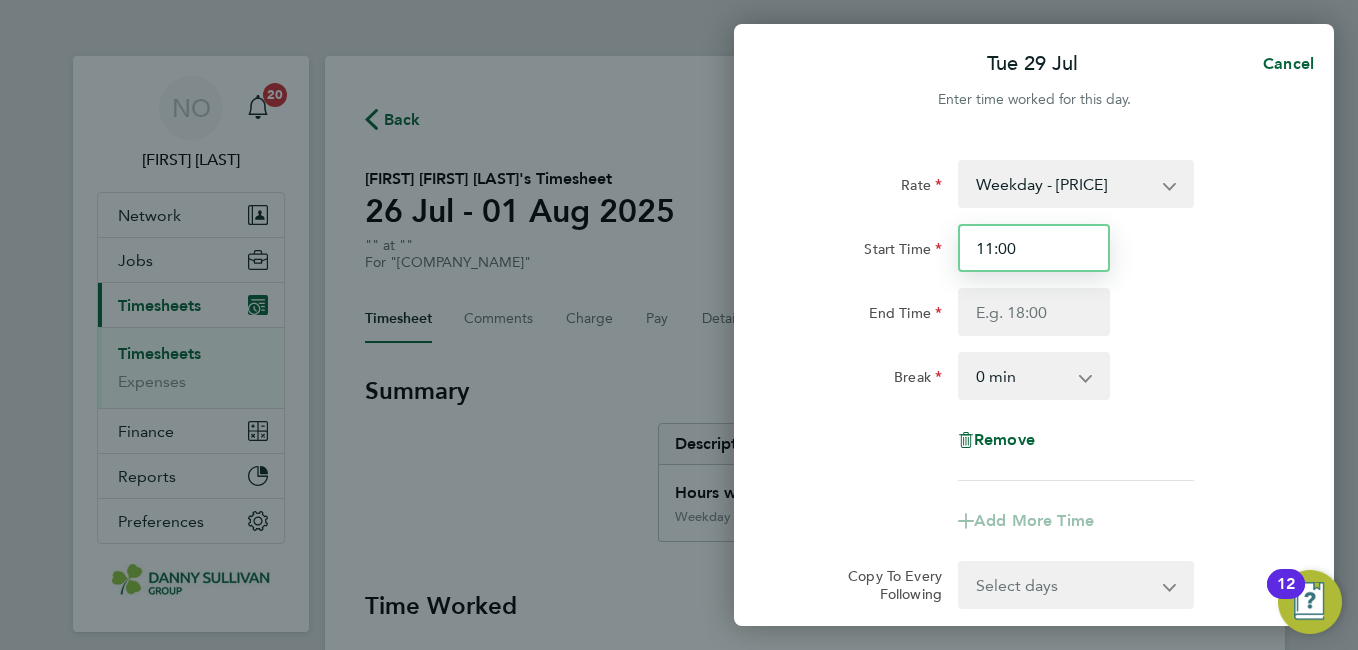type on "11:00" 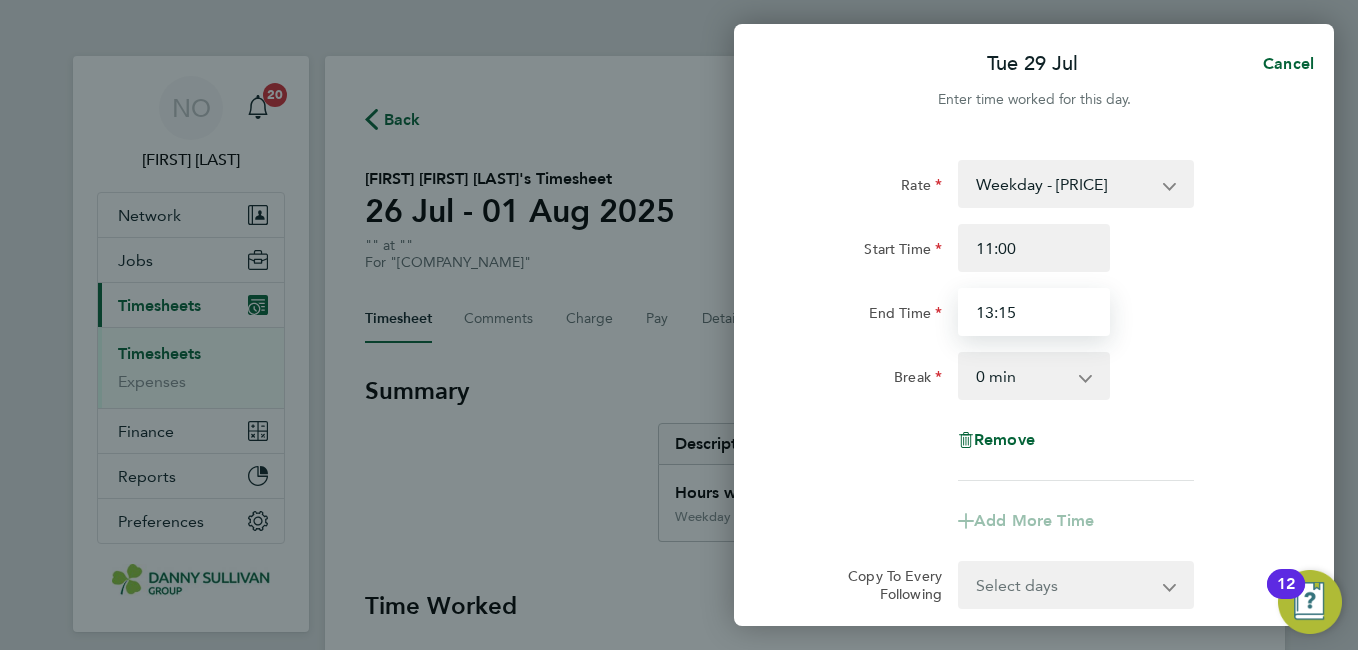 type on "13:15" 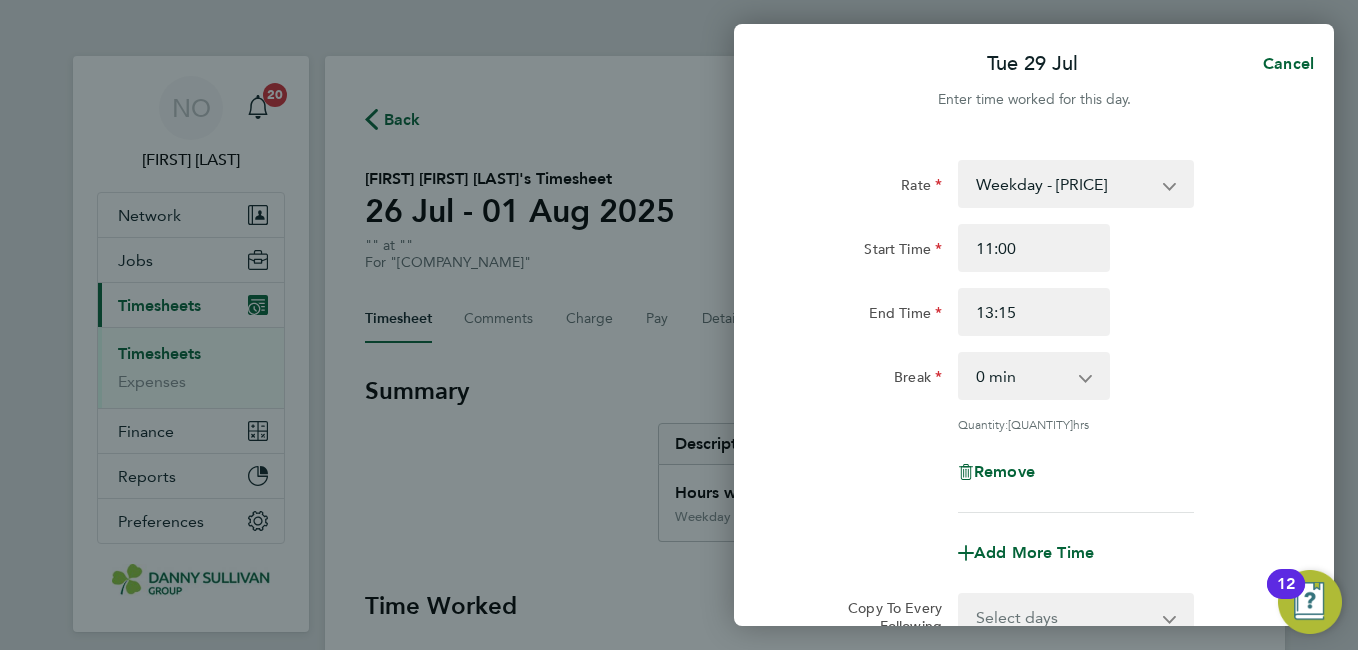 click on "End Time [TIME]" 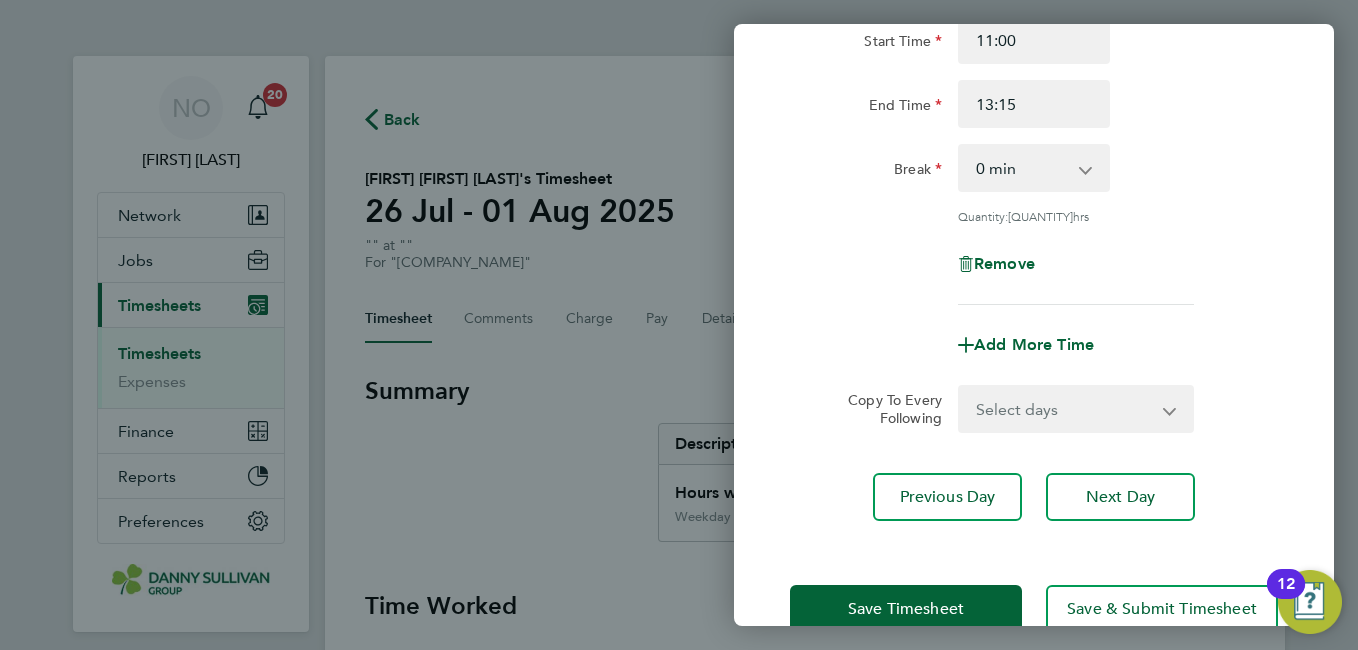 scroll, scrollTop: 253, scrollLeft: 0, axis: vertical 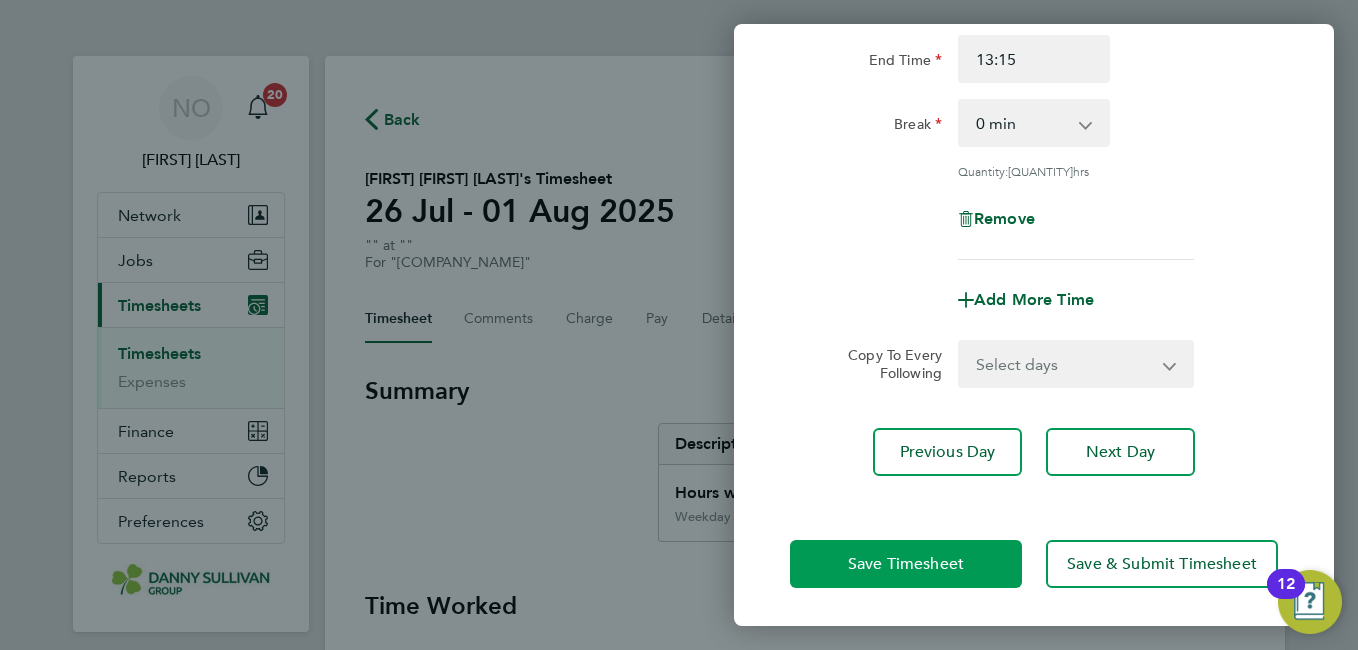 click on "Save Timesheet" 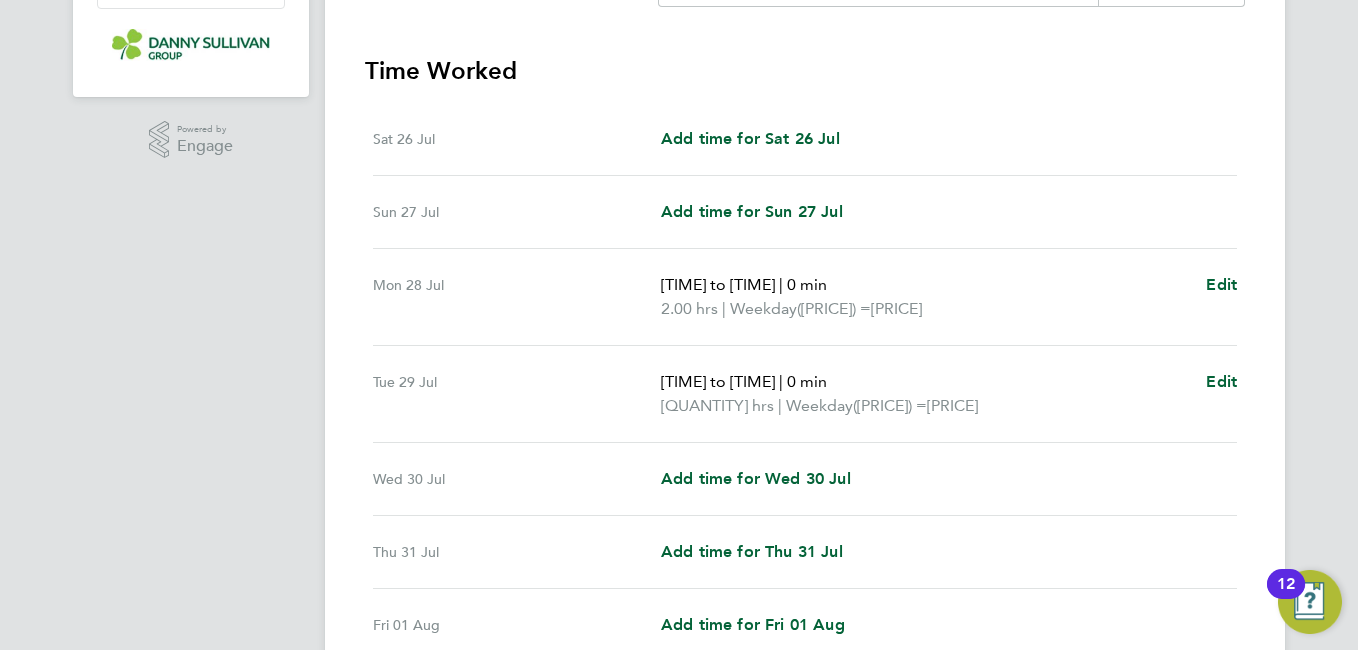 scroll, scrollTop: 723, scrollLeft: 0, axis: vertical 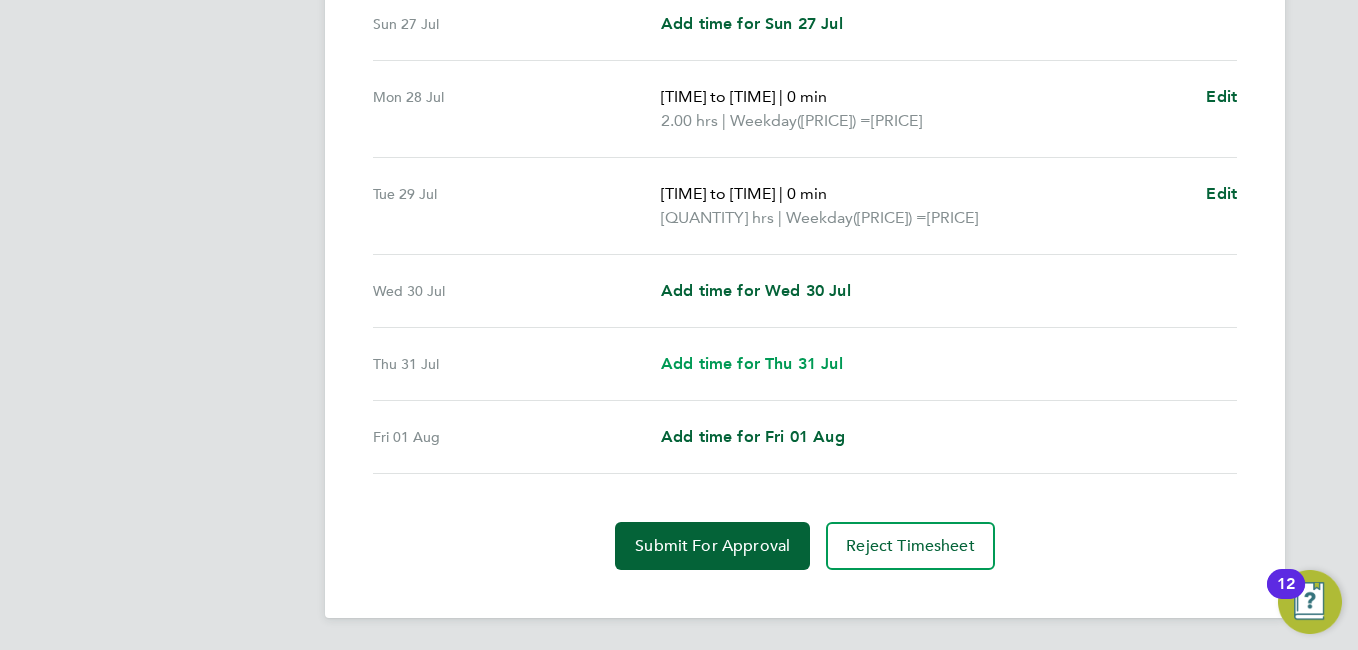 click on "Add time for Thu 31 Jul" at bounding box center [752, 363] 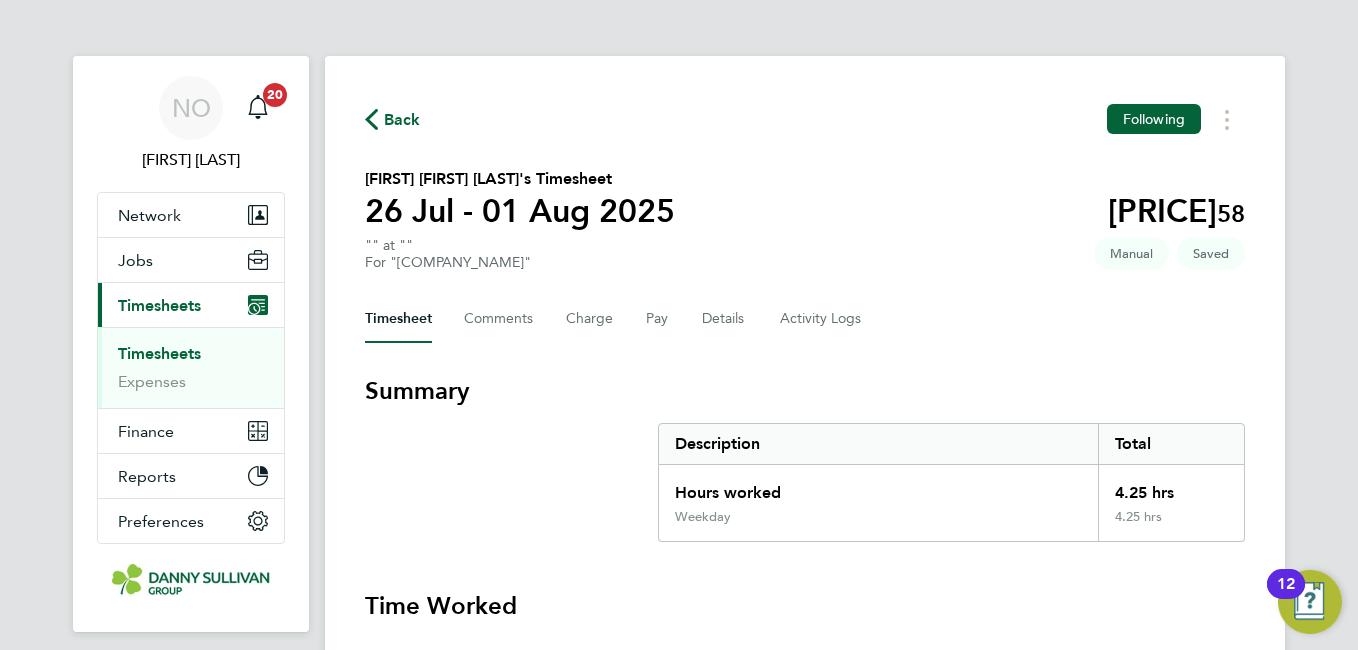 select on "30" 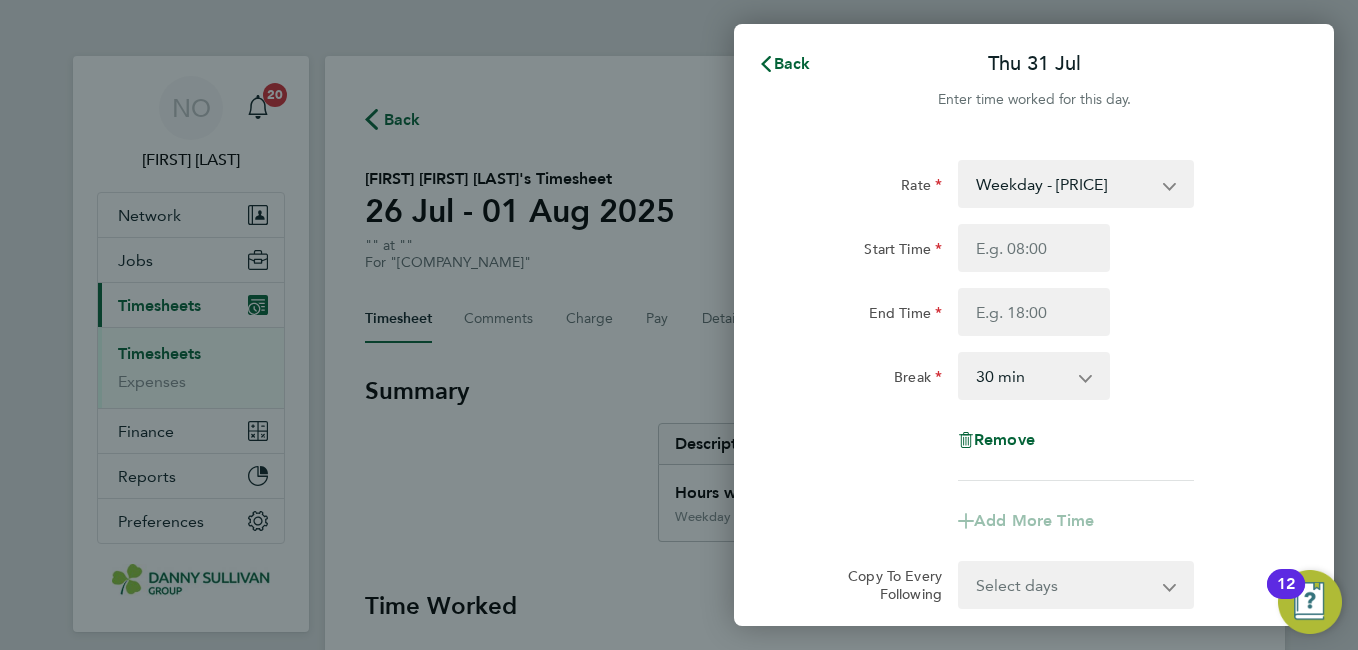 click on "Start Time End Time" 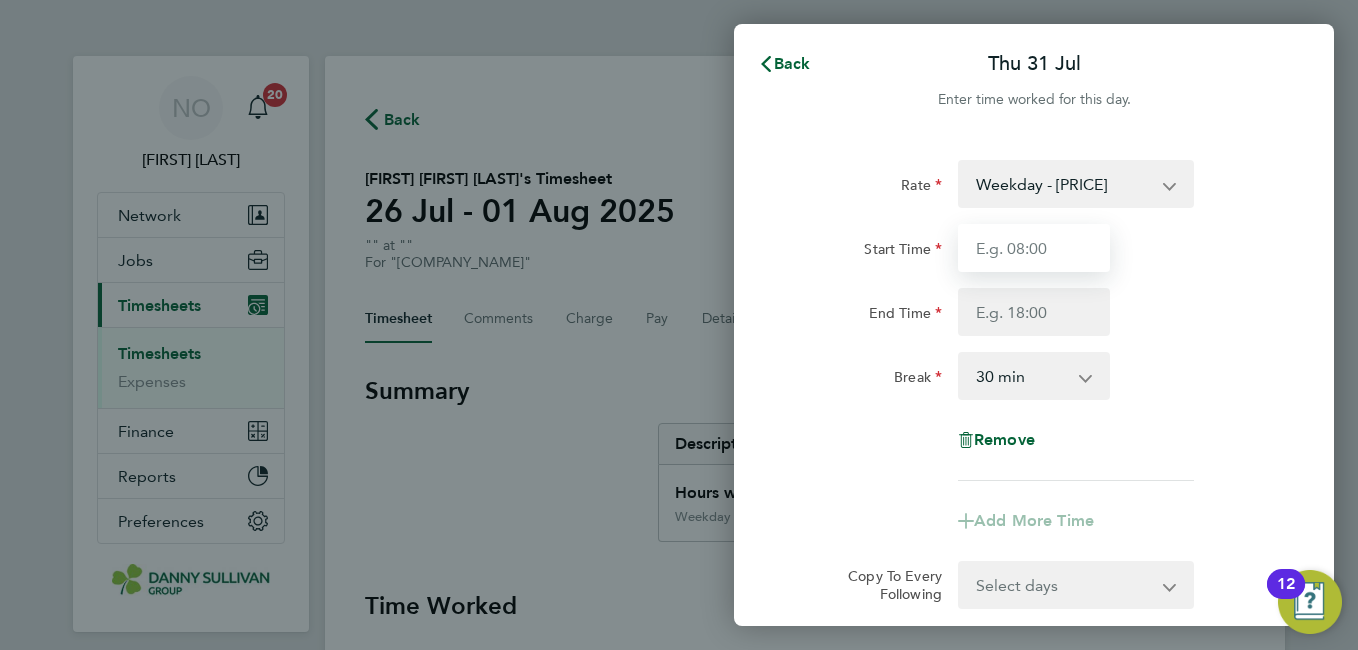 click on "Start Time" at bounding box center [1034, 248] 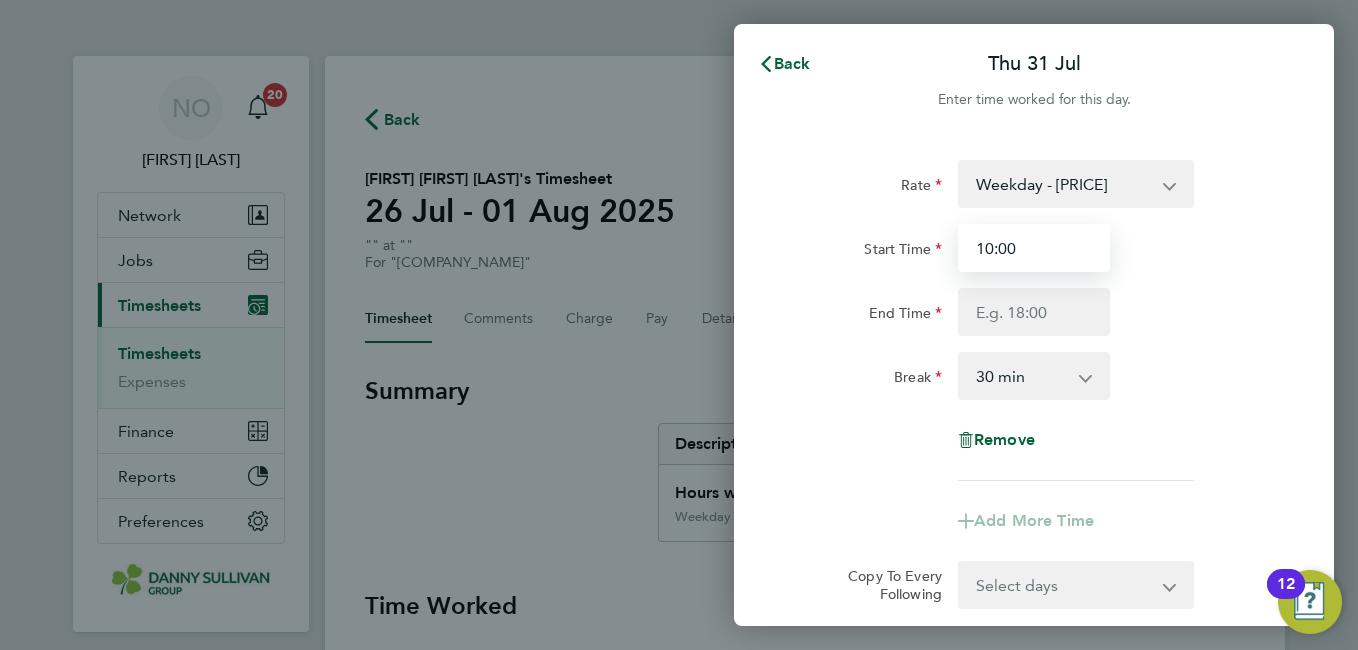 type on "10:00" 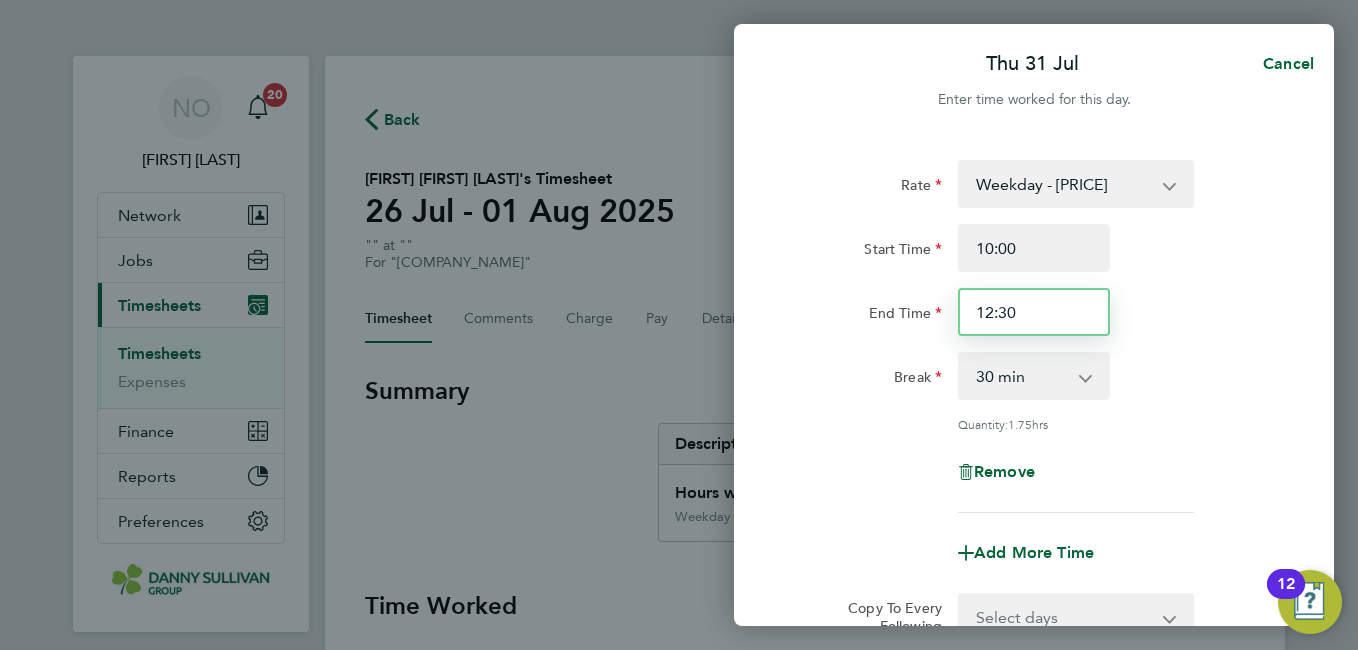 type on "12:30" 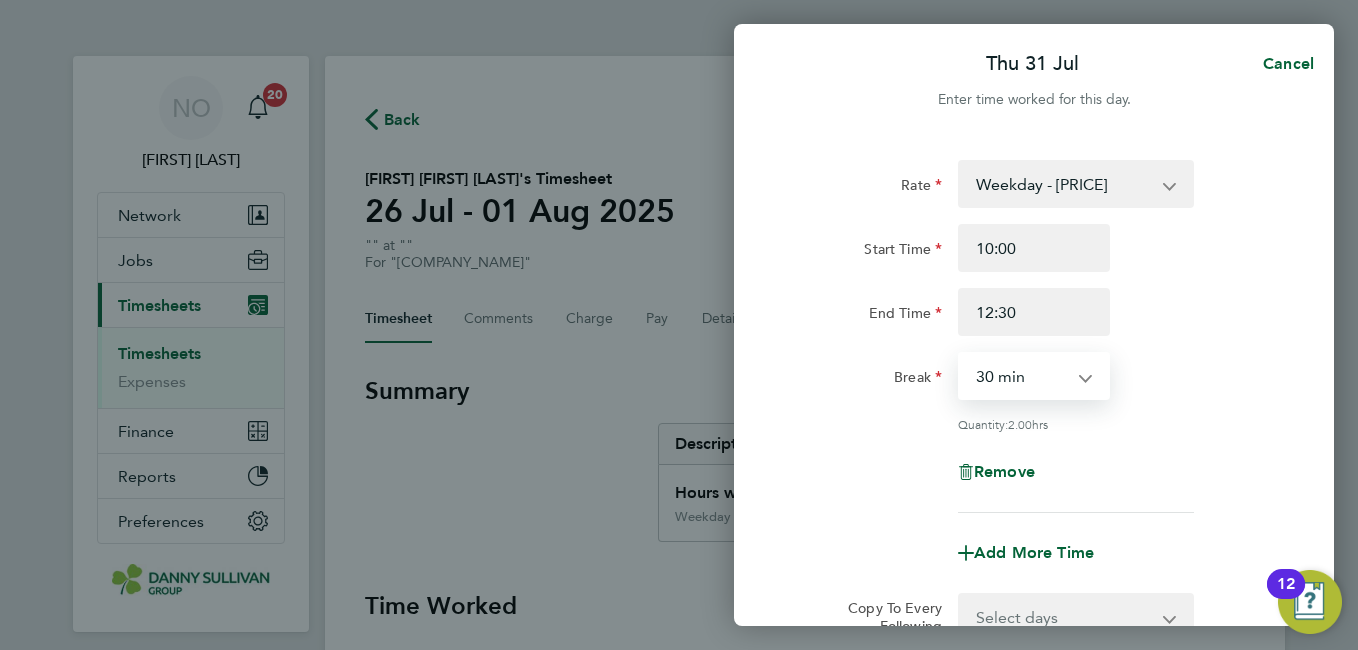 click on "0 min   15 min   30 min   45 min   60 min   75 min   90 min" at bounding box center [1022, 376] 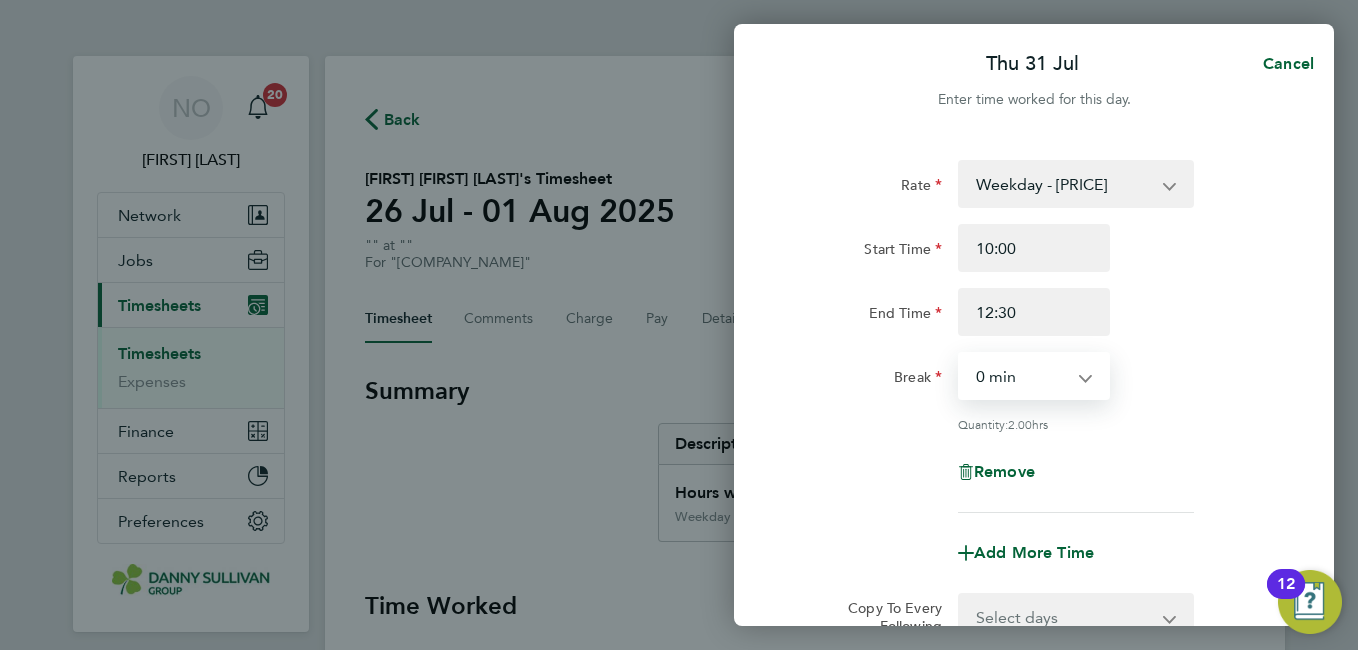 click on "0 min   15 min   30 min   45 min   60 min   75 min   90 min" at bounding box center [1022, 376] 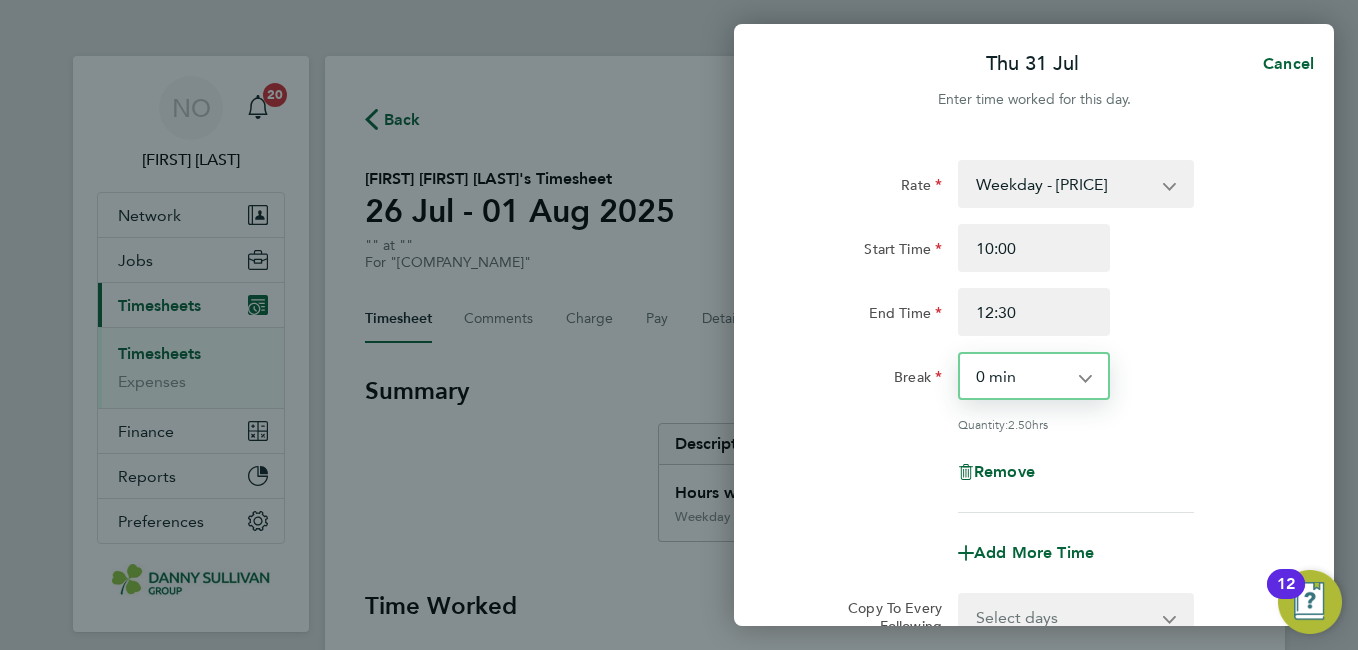 click on "End Time 12:30" 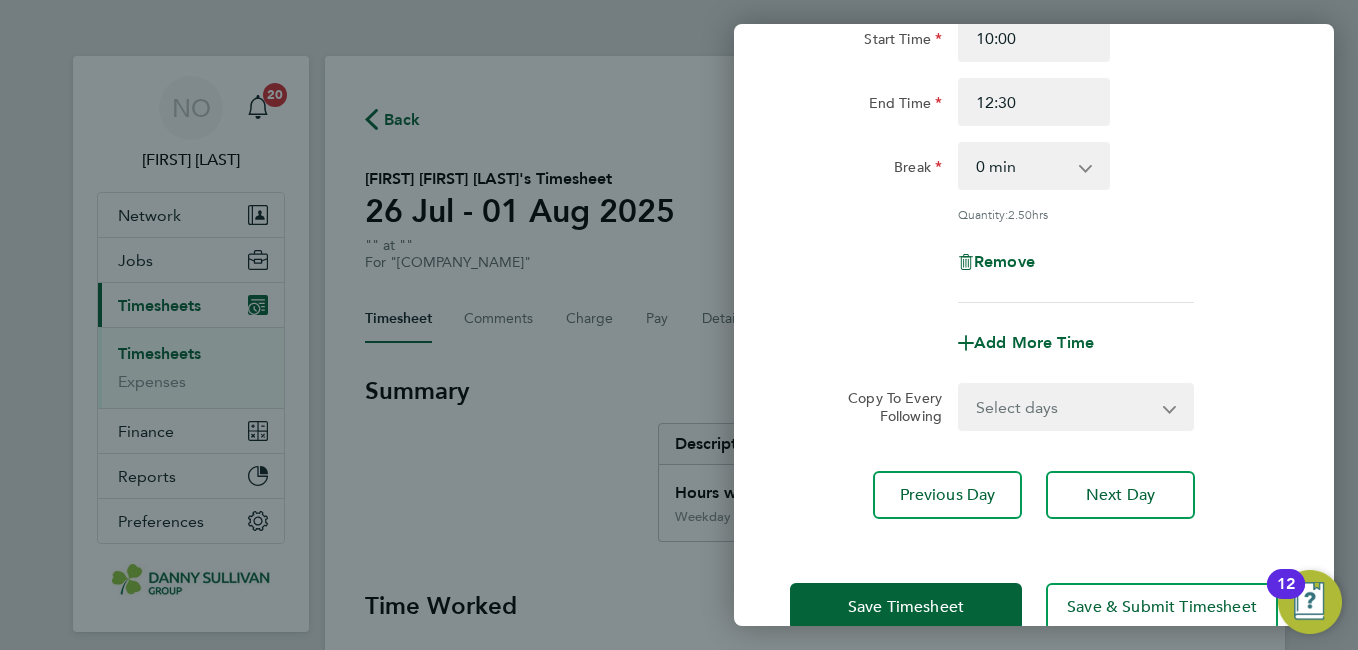 scroll, scrollTop: 253, scrollLeft: 0, axis: vertical 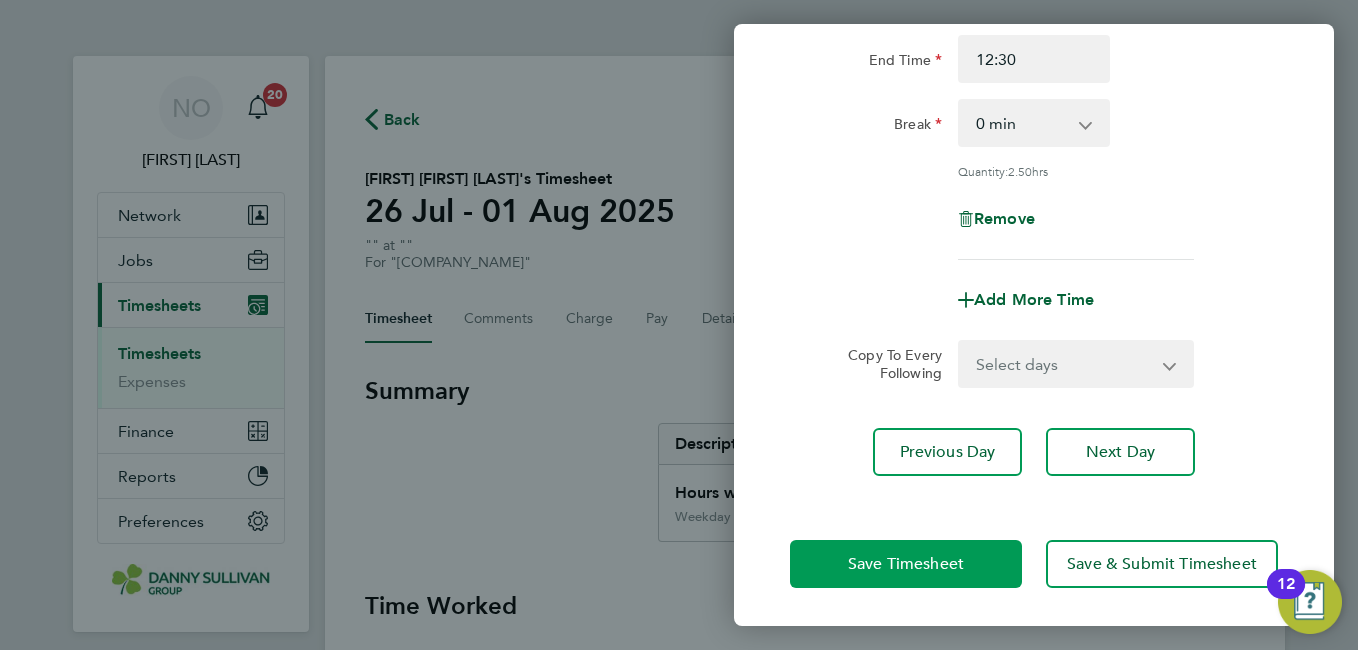 click on "Save Timesheet" 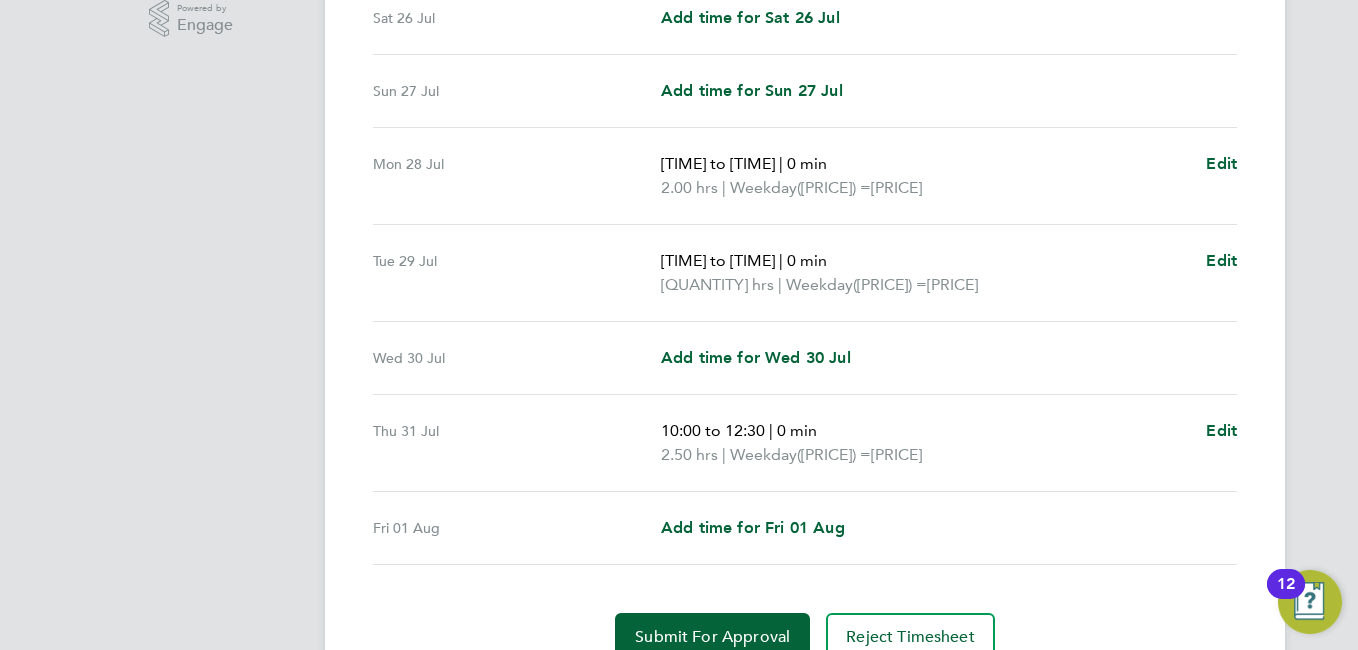 scroll, scrollTop: 747, scrollLeft: 0, axis: vertical 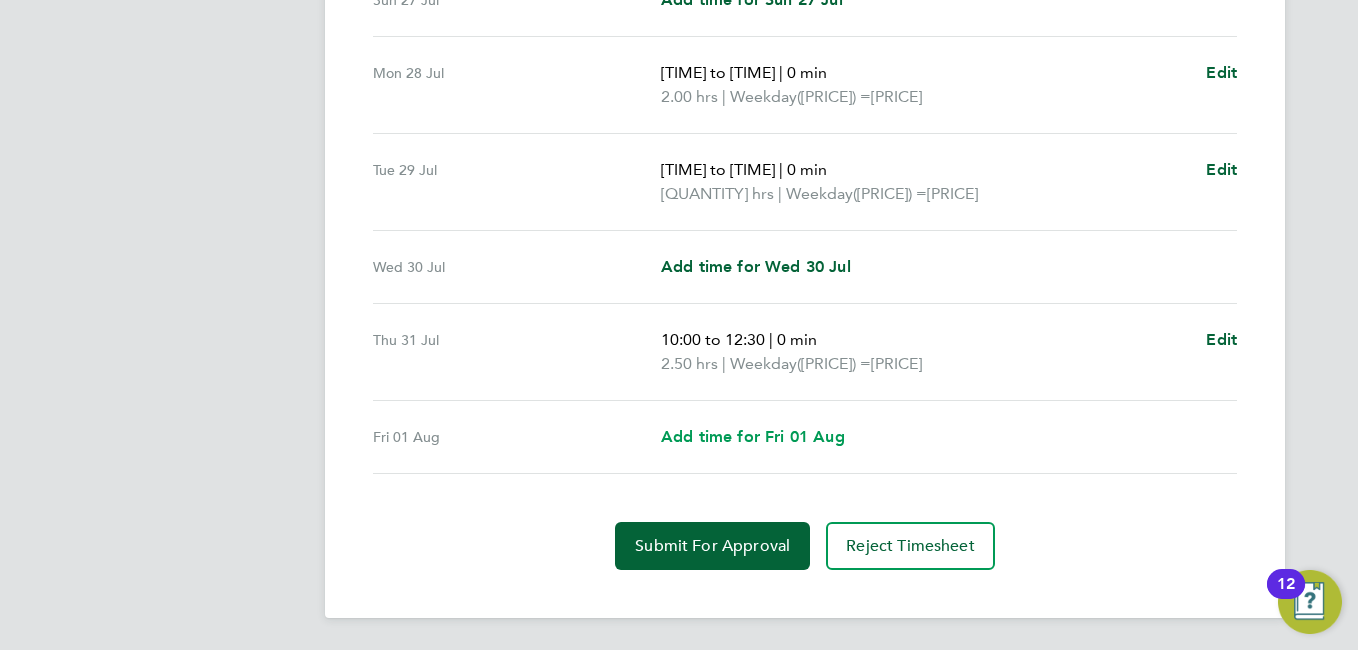 click on "Add time for Fri 01 Aug" at bounding box center (753, 437) 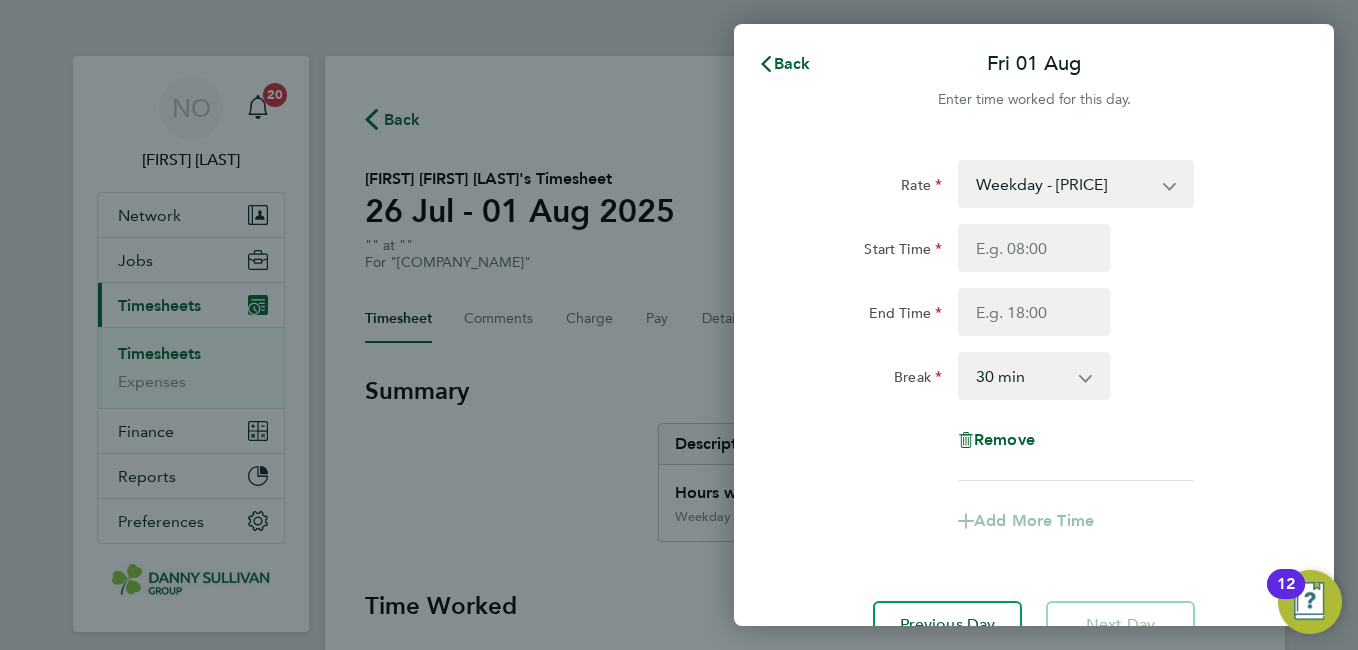 scroll, scrollTop: 0, scrollLeft: 0, axis: both 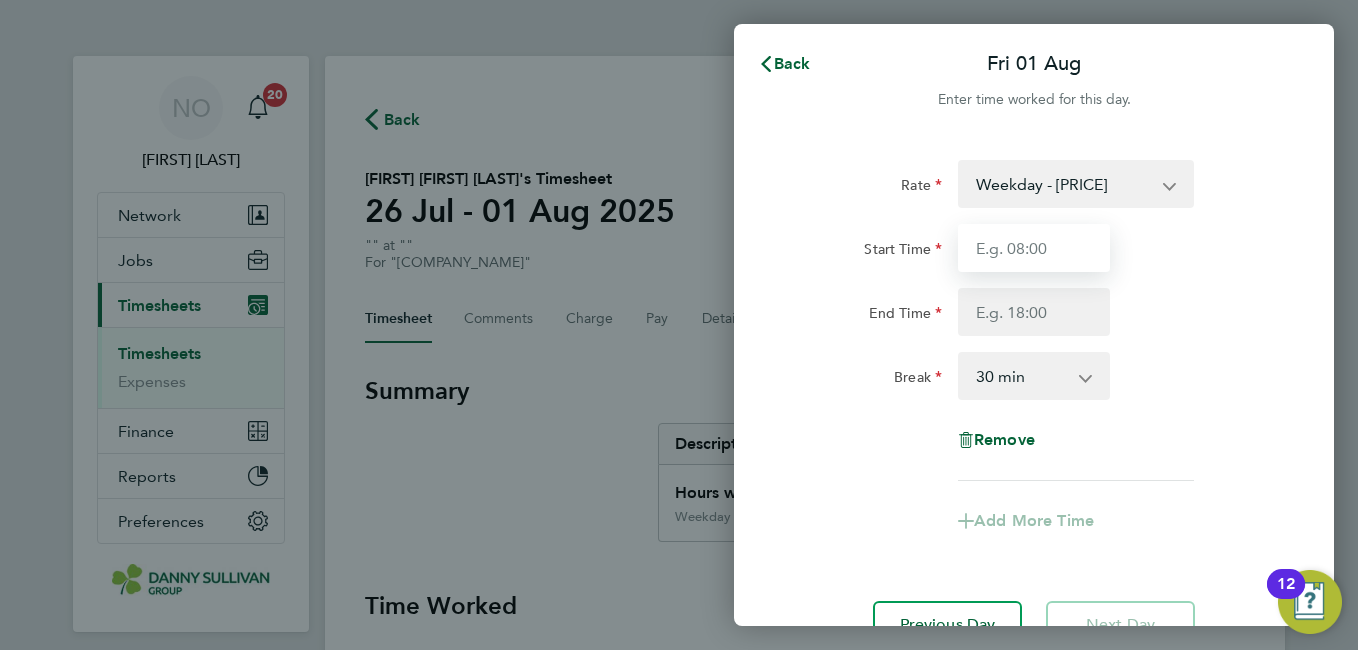 click on "Start Time" at bounding box center (1034, 248) 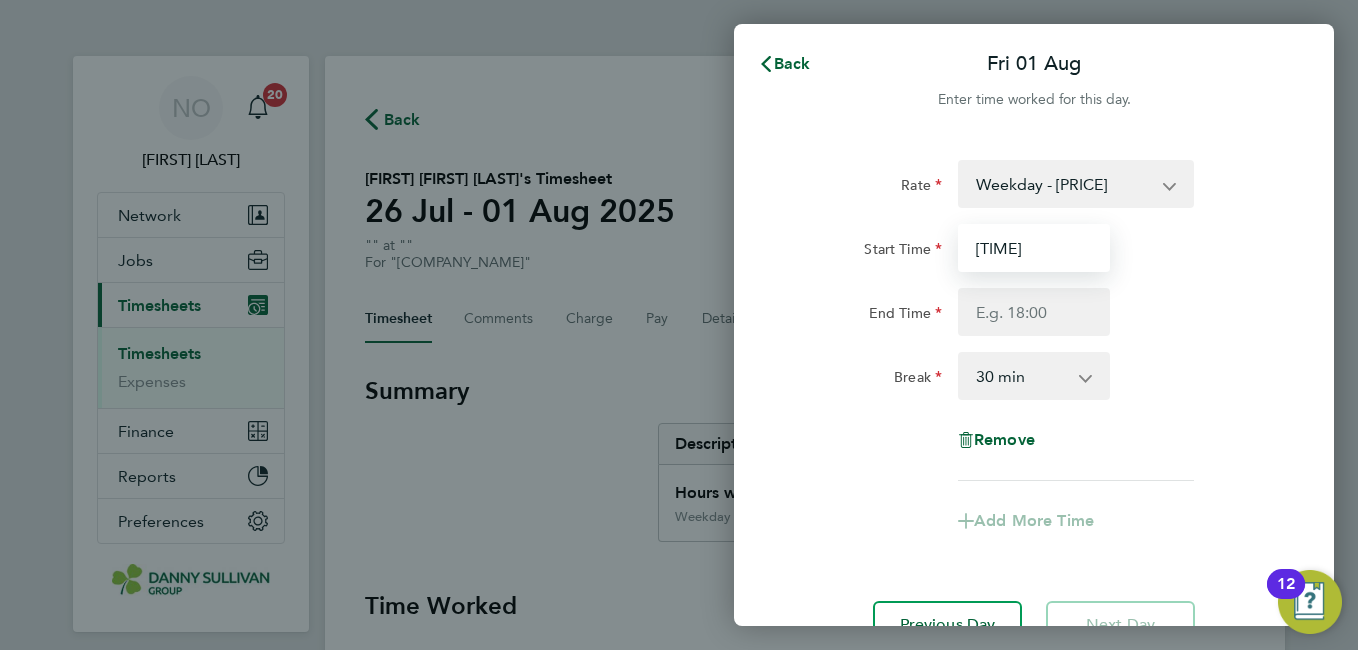 type on "[TIME]" 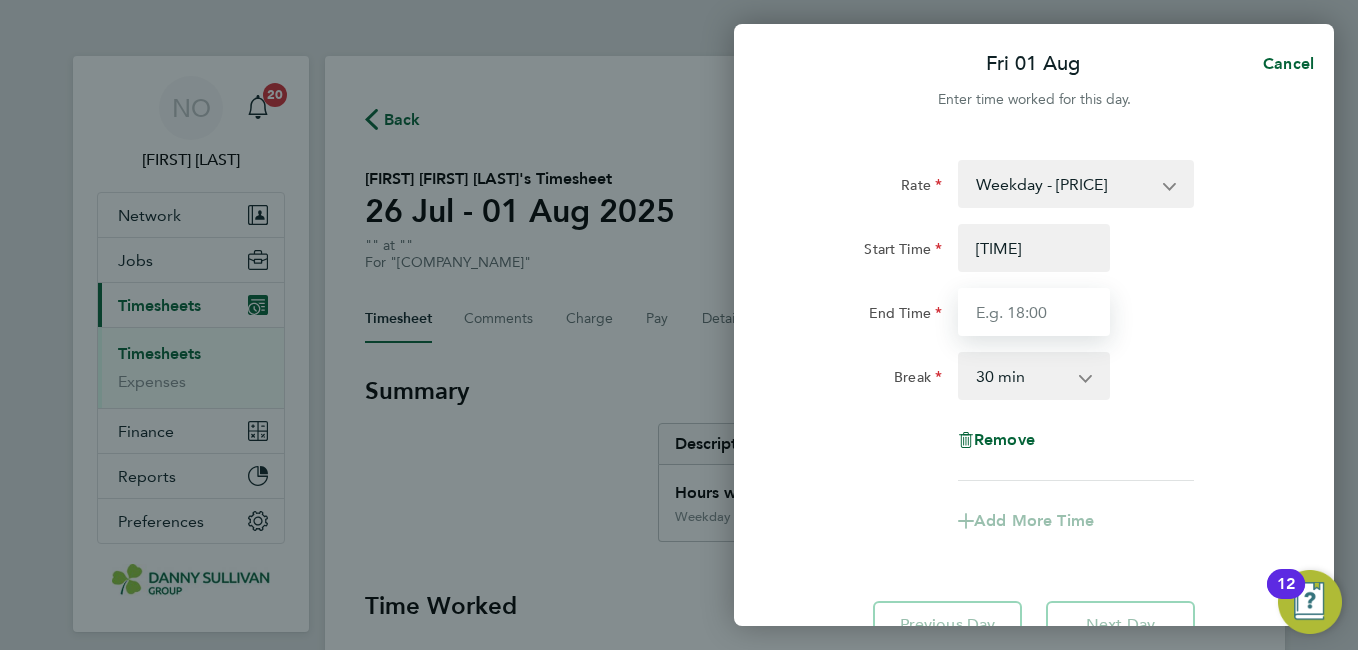 click on "End Time" at bounding box center (1034, 312) 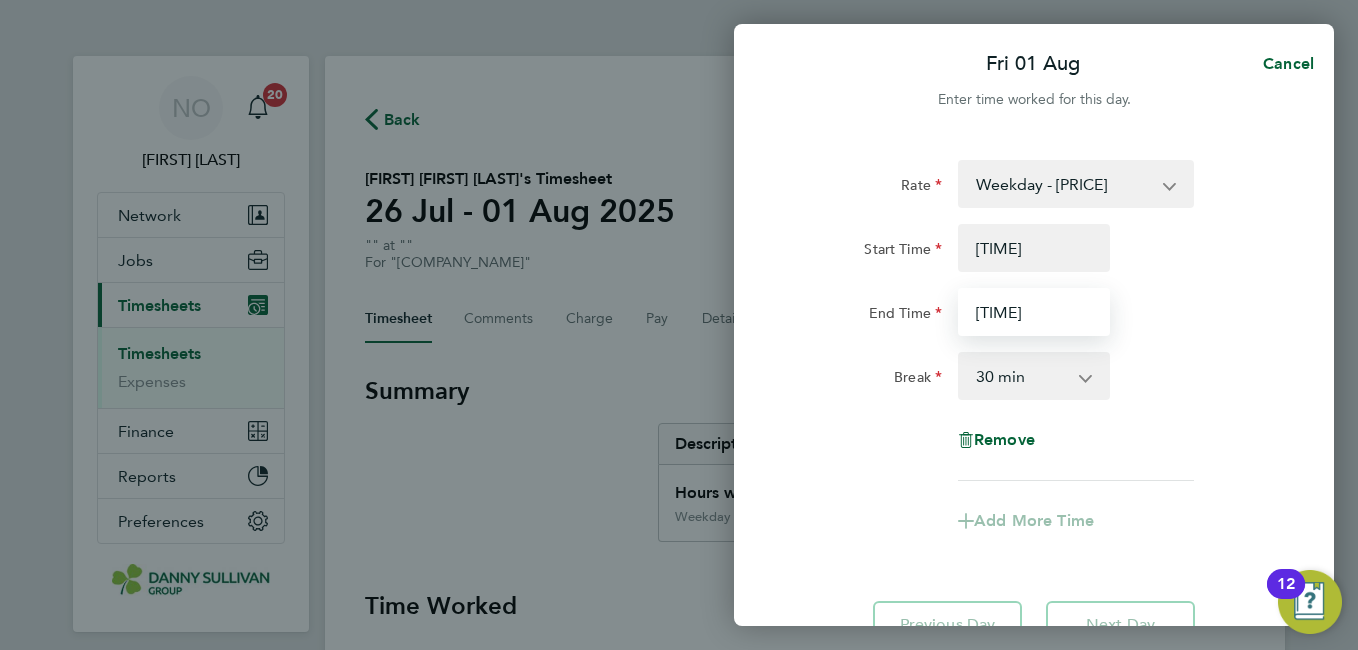 type on "[TIME]" 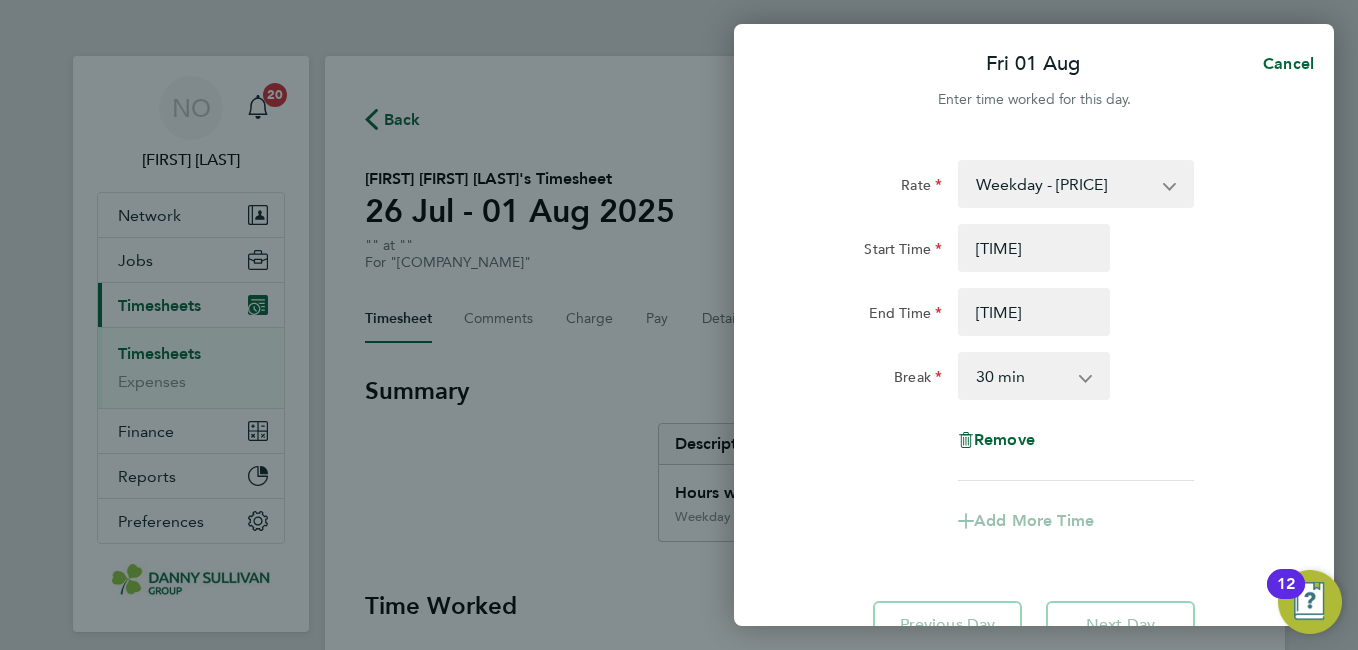 click on "0 min   15 min   30 min   45 min   60 min   75 min   90 min" at bounding box center (1022, 376) 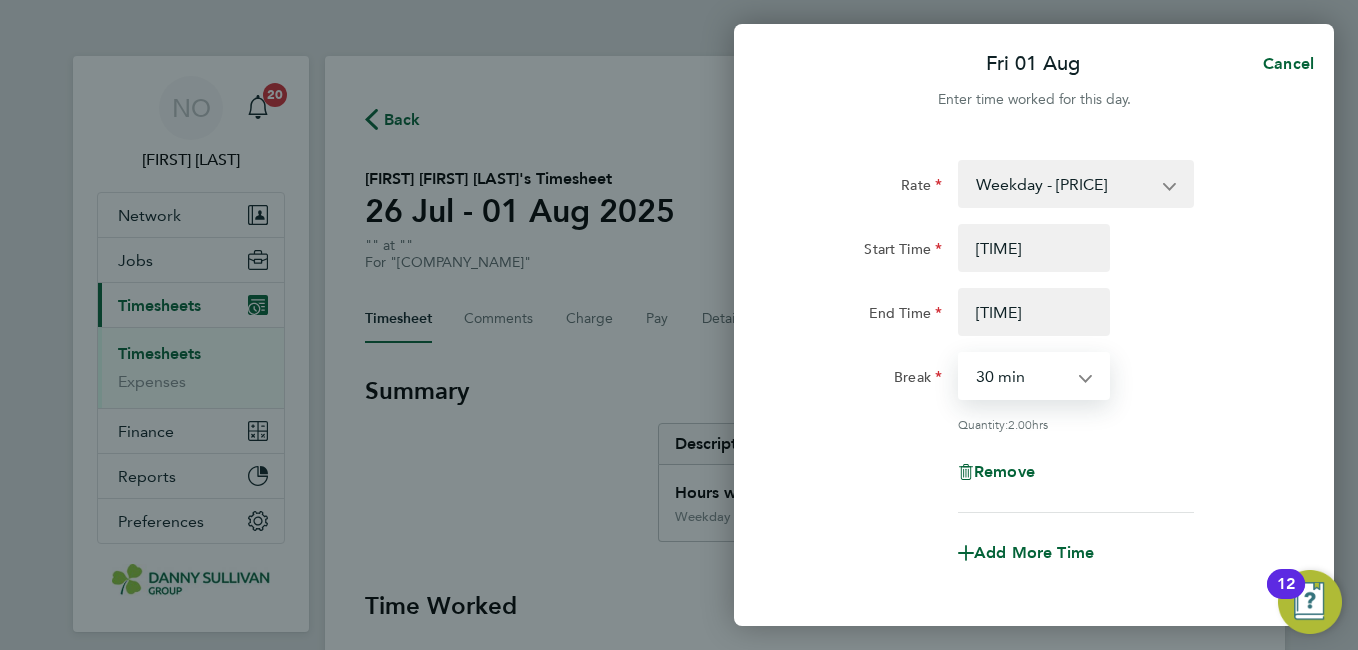 select on "0" 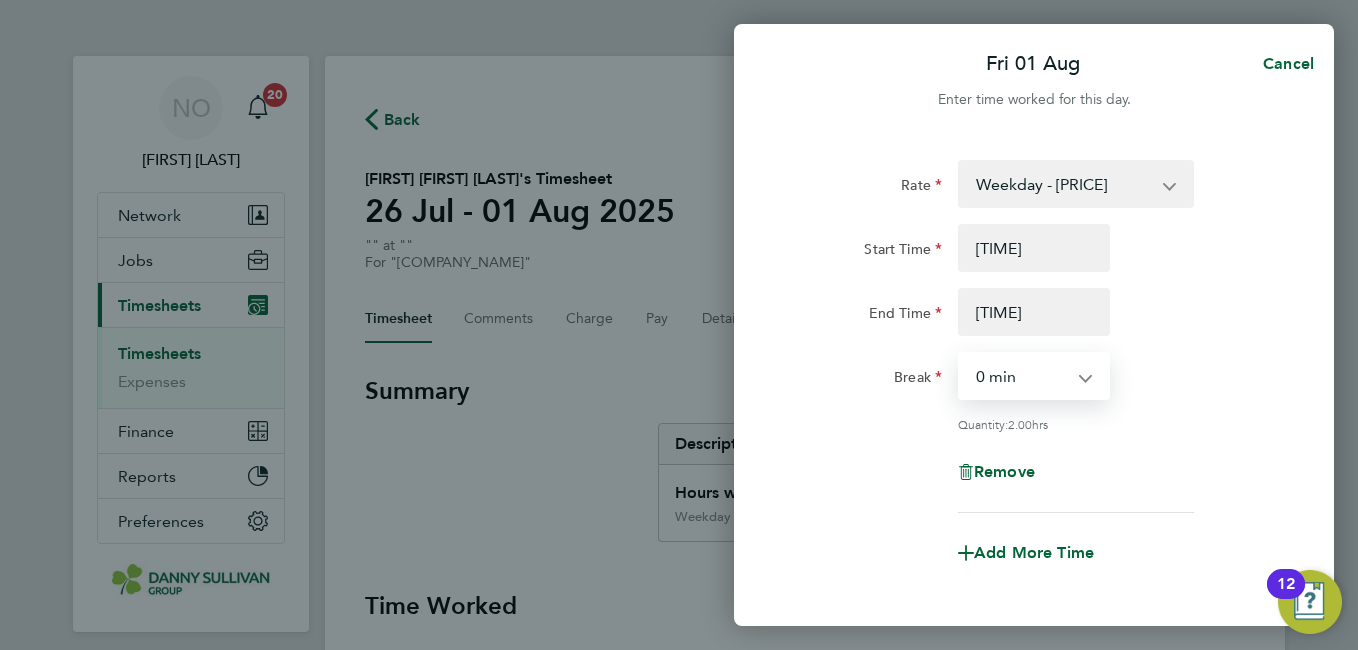 click on "0 min   15 min   30 min   45 min   60 min   75 min   90 min" at bounding box center [1022, 376] 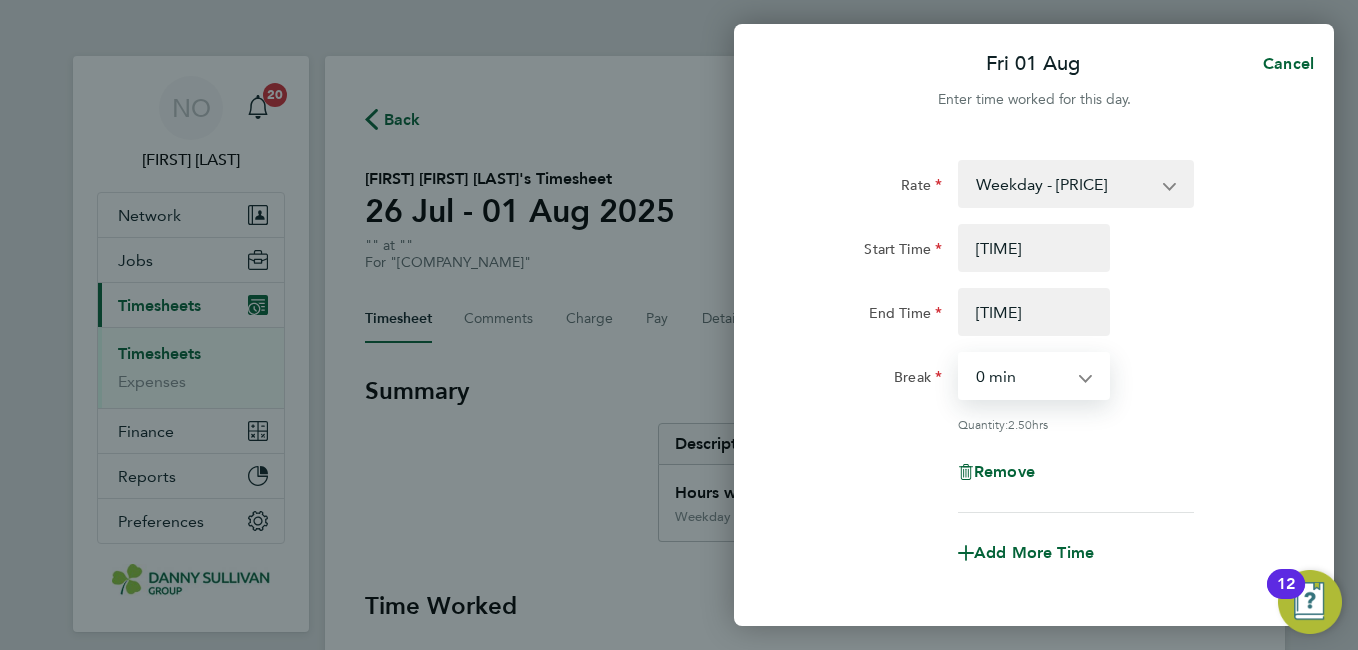 click on "[PRICE]   CALL OUT CHARGE - [PRICE]   [RATE_TYPE] - [PRICE]   [RATE_TYPE] - [PRICE]   [RATE_TYPE] - [PRICE]
Start Time [TIME] End Time [TIME] Break  0 min   15 min   30 min   45 min   60 min   75 min   90 min
Quantity:  [QUANTITY]  hrs
Remove" 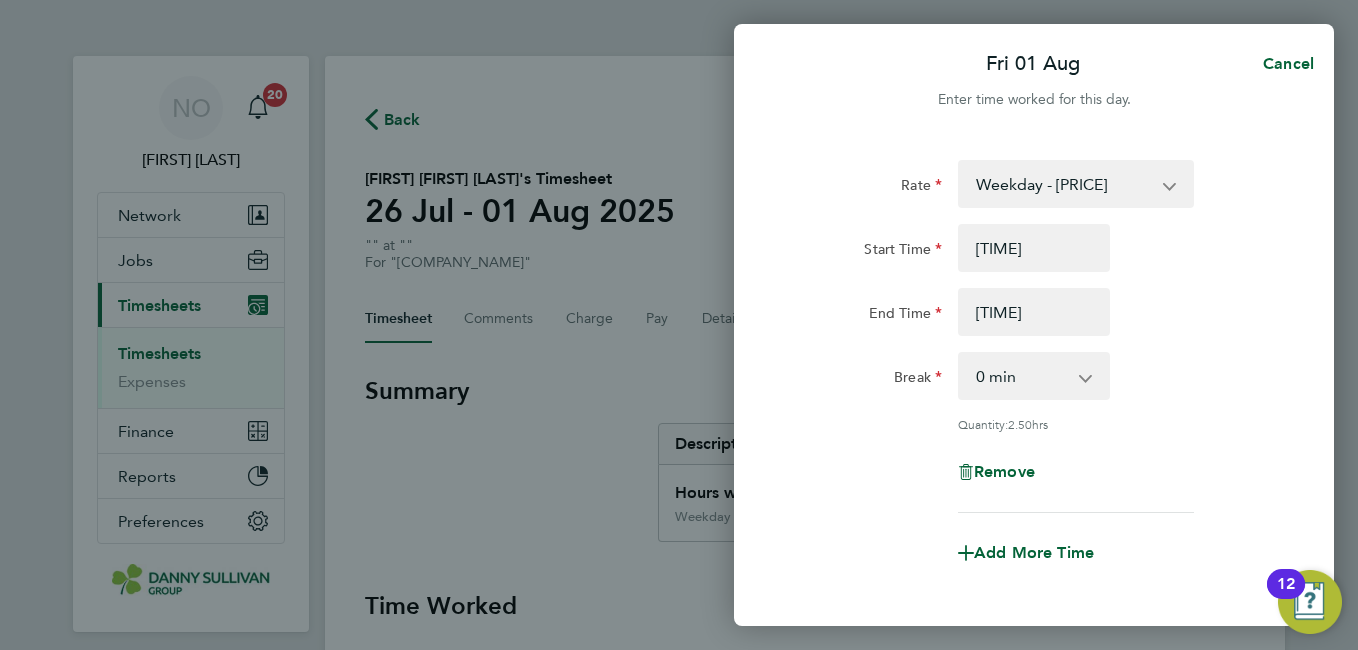 scroll, scrollTop: 205, scrollLeft: 0, axis: vertical 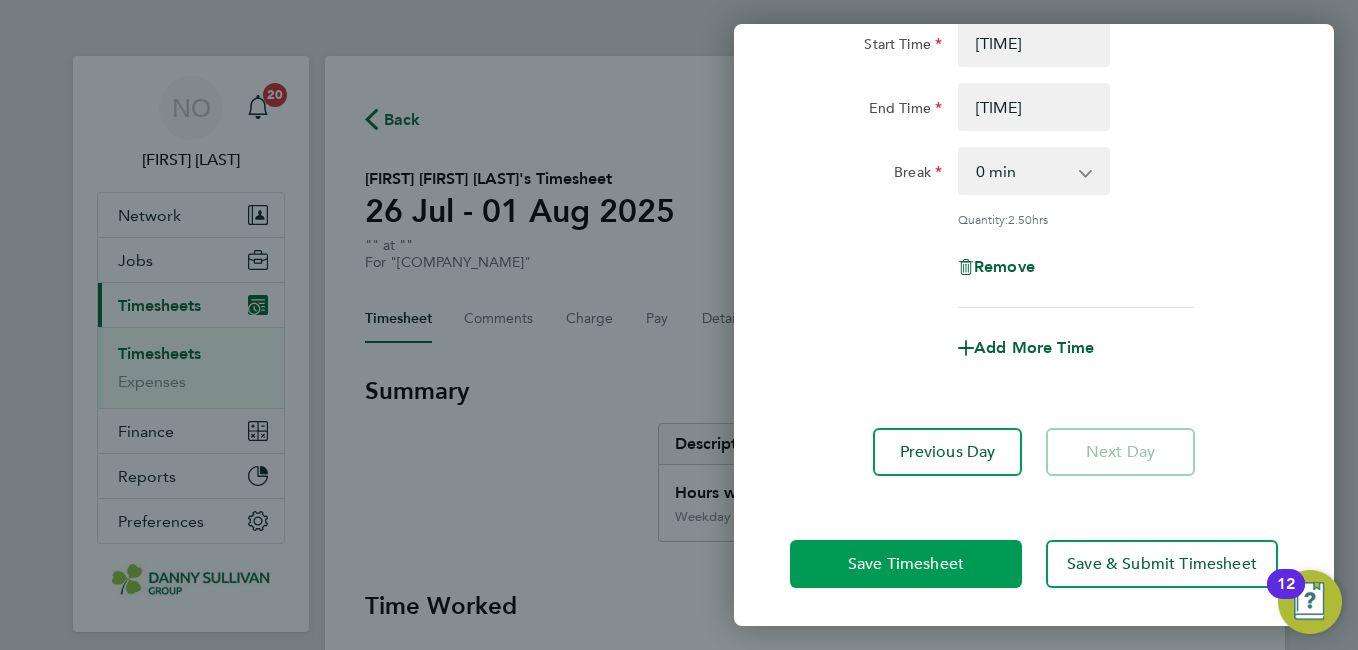 click on "Save Timesheet" 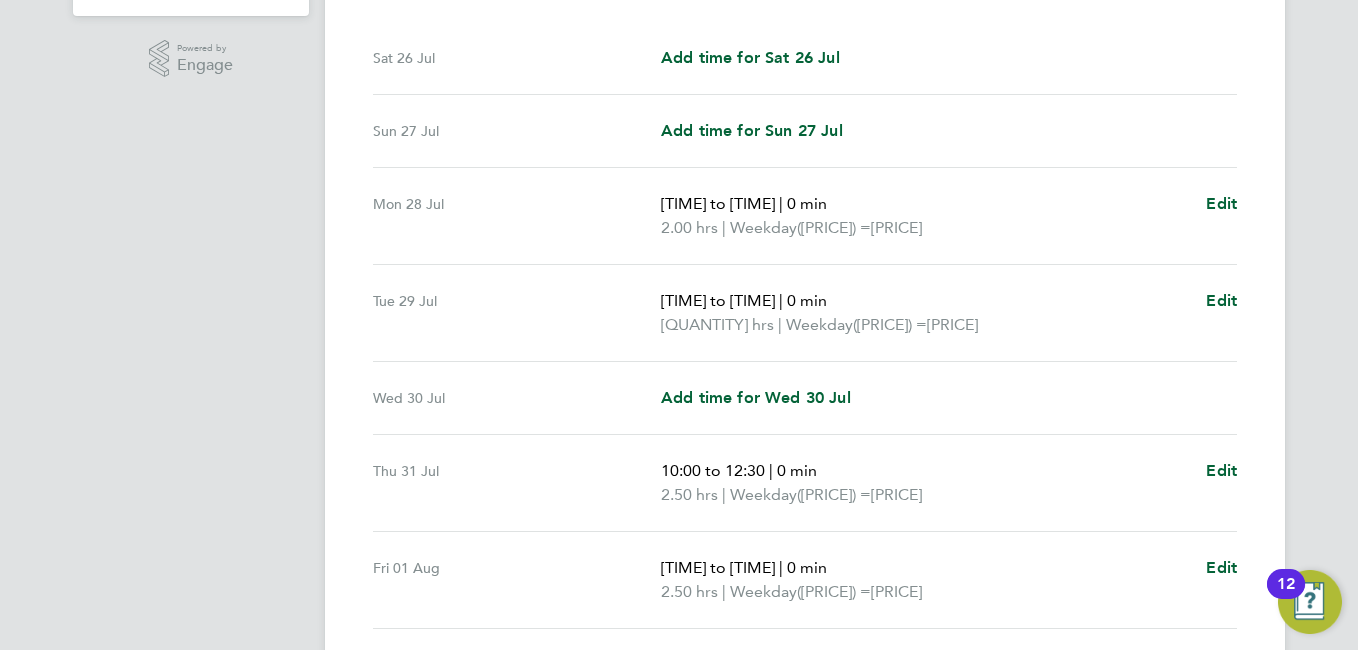 scroll, scrollTop: 771, scrollLeft: 0, axis: vertical 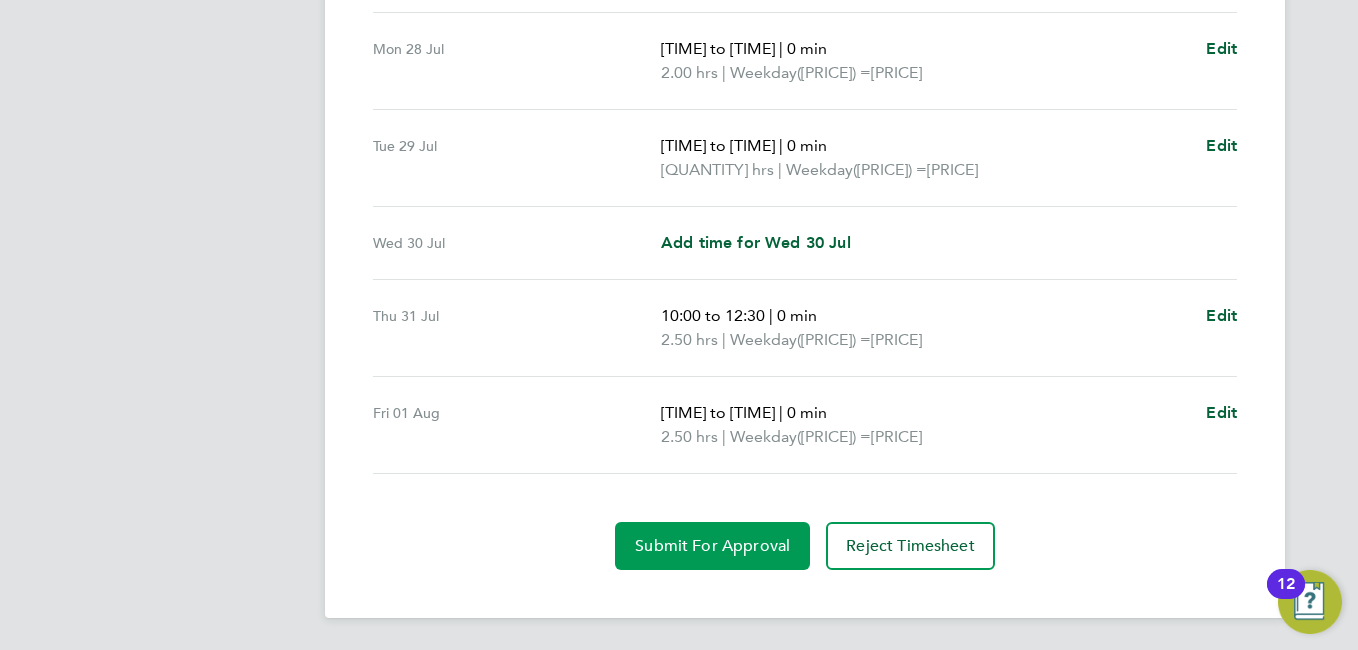 click on "Submit For Approval" 